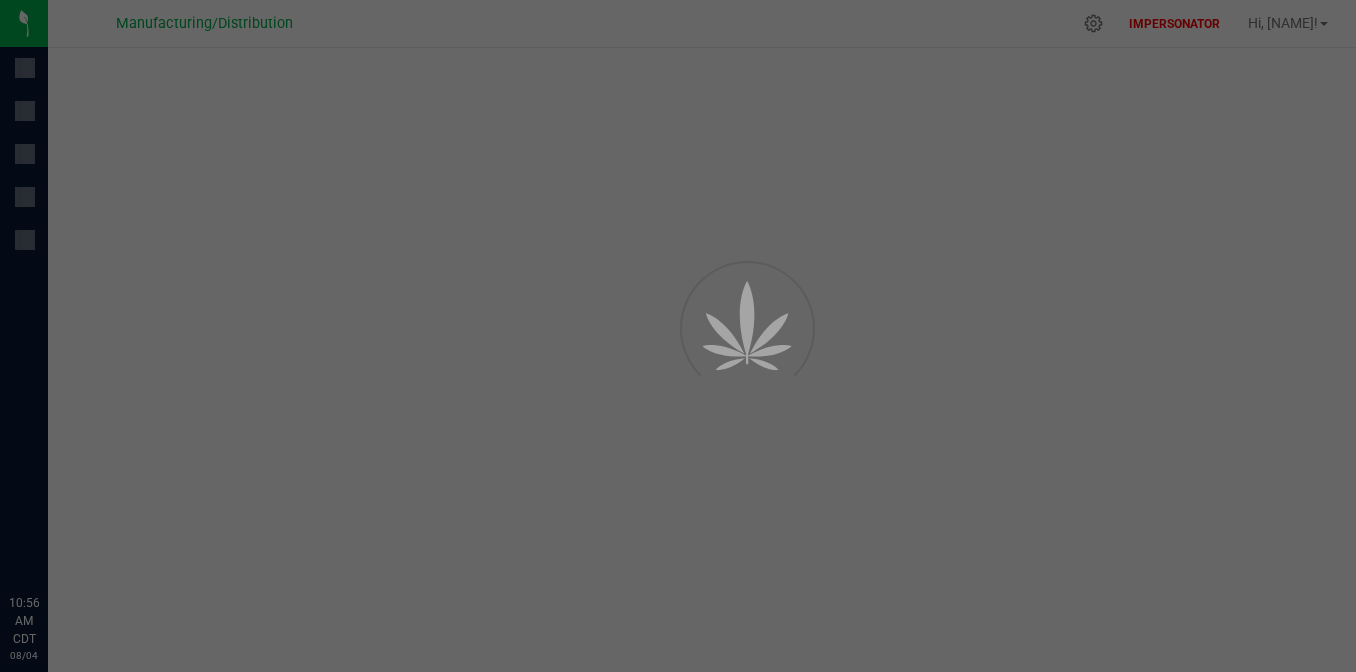 scroll, scrollTop: 0, scrollLeft: 0, axis: both 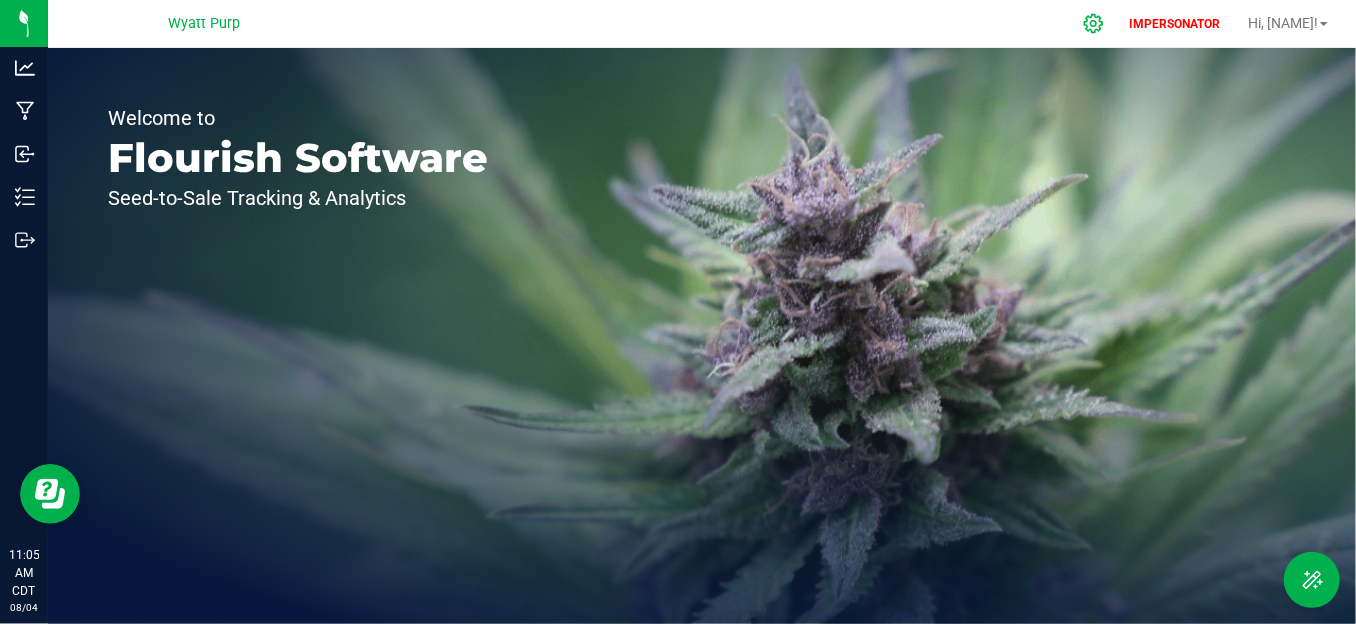 click 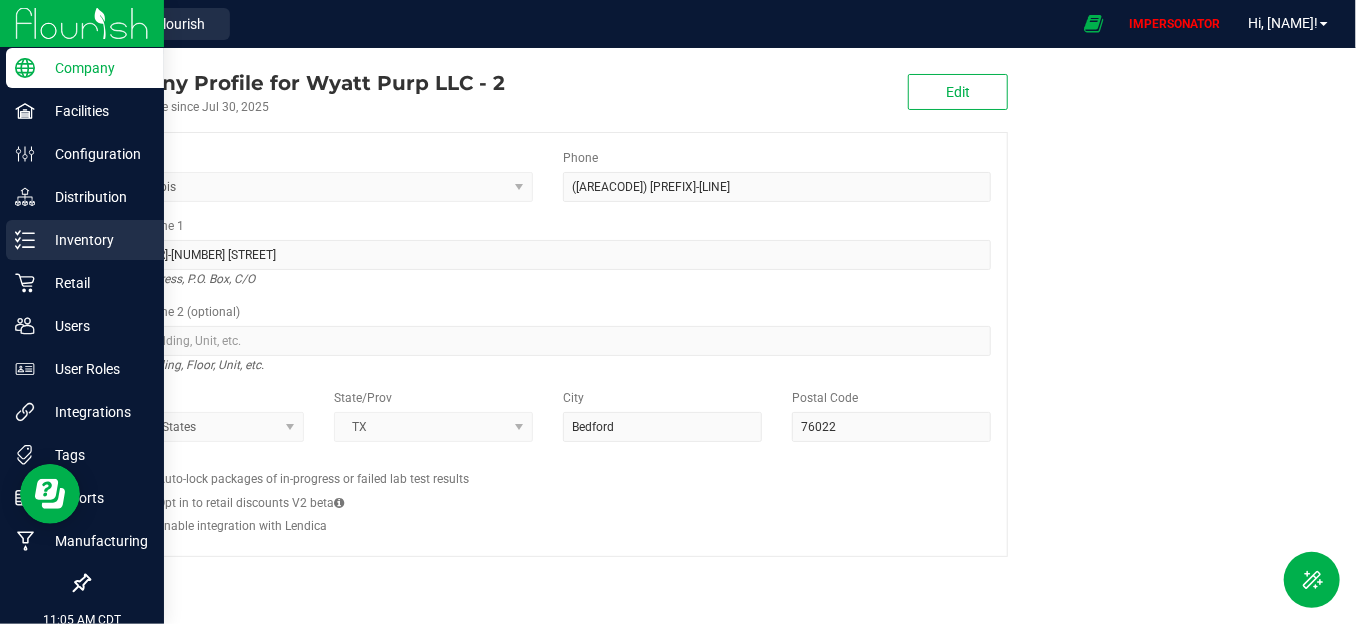 click on "Inventory" at bounding box center [95, 240] 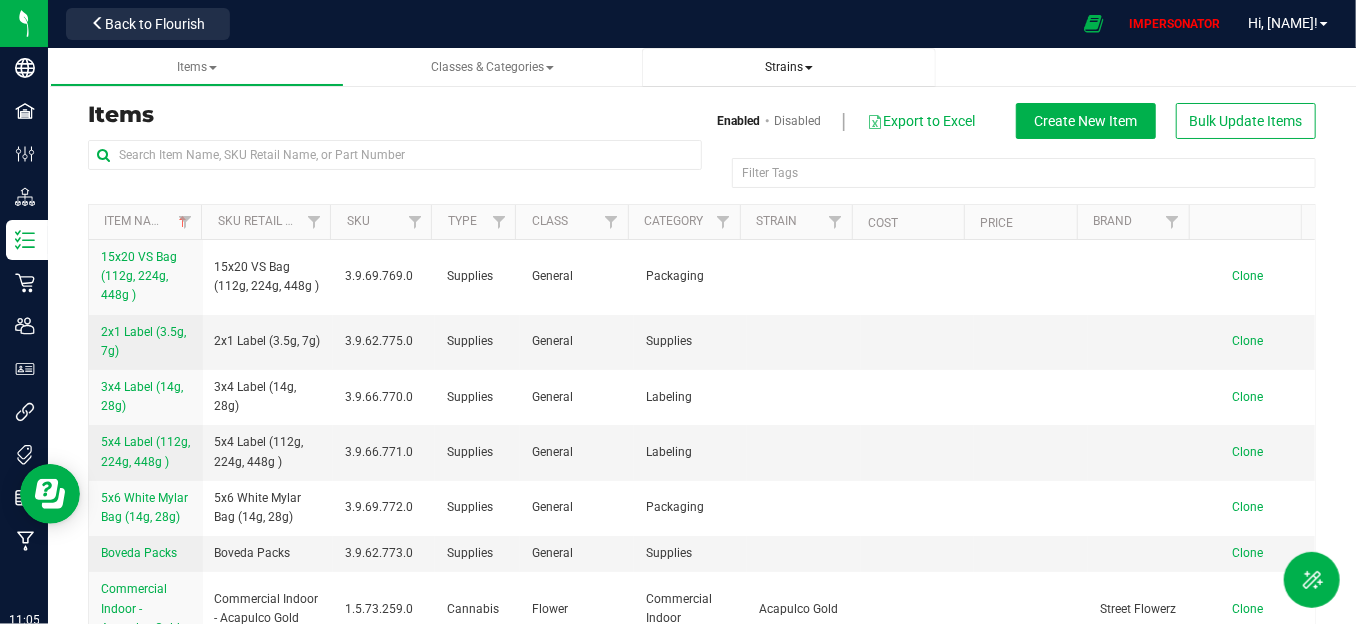 click on "Strains" at bounding box center (789, 67) 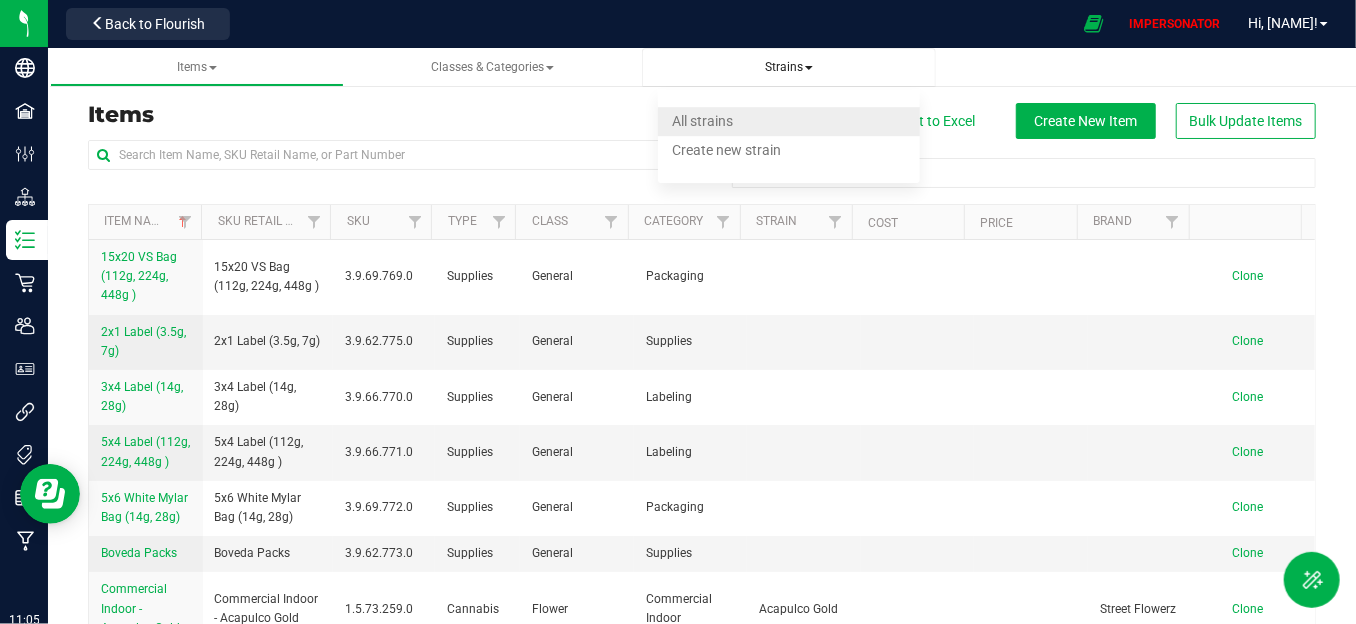 click on "All strains" at bounding box center (789, 121) 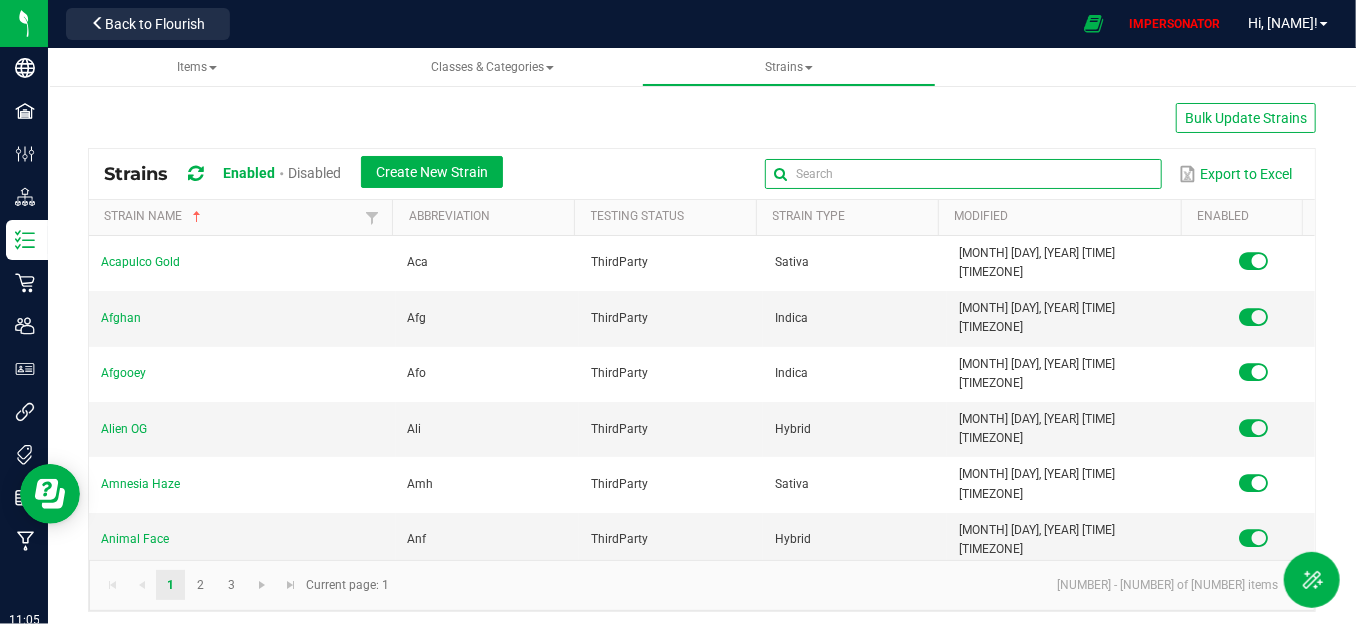 click at bounding box center (963, 174) 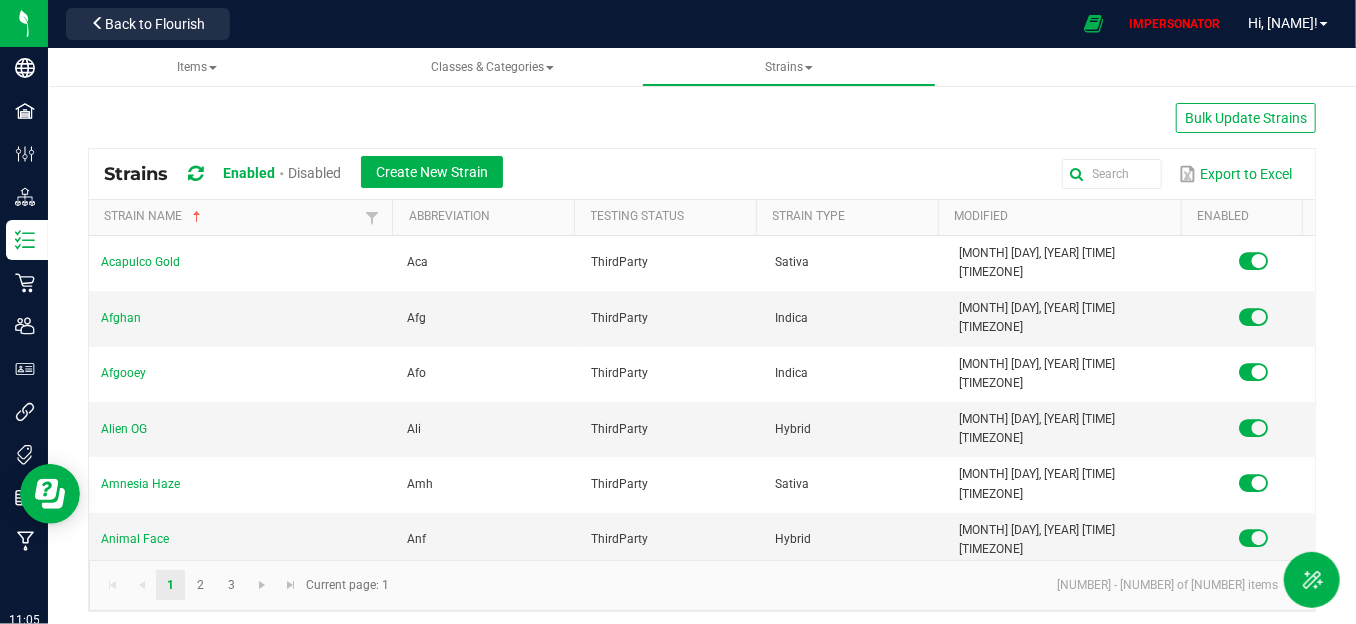 click on "Bulk Update Strains   Strains   Enabled   Disabled   Create New Strain   Export to Excel  Strain name Abbreviation Testing Status Strain Type Modified Enabled  Acapulco Gold   Aca   ThirdParty   Sativa   Jul 31, 2025 2:36:43 PM CDT   Afghan   Afg   ThirdParty   Indica   Jul 31, 2025 2:36:43 PM CDT   Afgooey   Afo   ThirdParty   Indica   Jul 31, 2025 2:36:43 PM CDT   Alien OG   Ali   ThirdParty   Hybrid   Jul 31, 2025 2:36:43 PM CDT   Amnesia Haze   Amh   ThirdParty   Sativa   Jul 31, 2025 2:36:43 PM CDT   Animal Face   Anf   ThirdParty   Hybrid   Jul 31, 2025 2:36:43 PM CDT   Animal Jack   Amj   ThirdParty   Hybrid   Jul 31, 2025 2:36:43 PM CDT   Apple Fritter   Apf   ThirdParty   Hybrid   Jul 31, 2025 2:36:43 PM CDT   Apple Tartz   AT   ThirdParty   Hybrid   Jul 31, 2025 2:36:43 PM CDT   Apples and Bananas   Aab   ThirdParty   Hybrid   Jul 31, 2025 2:36:43 PM CDT   Apricot Scone   AS   ThirdParty   Indica   Jul 31, 2025 2:36:43 PM CDT   Bacio   Bci   ThirdParty   Hybrid   Jul 31, 2025 2:36:43 PM CDT   Bd" at bounding box center [702, 357] 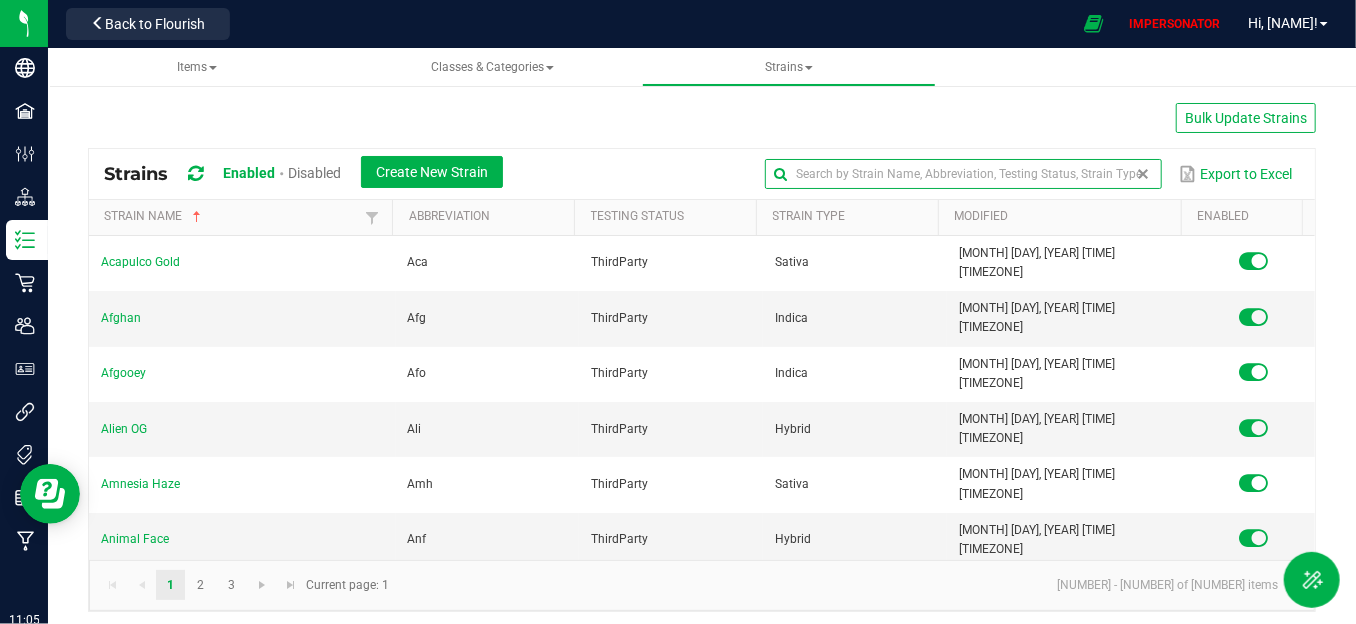 click at bounding box center [963, 174] 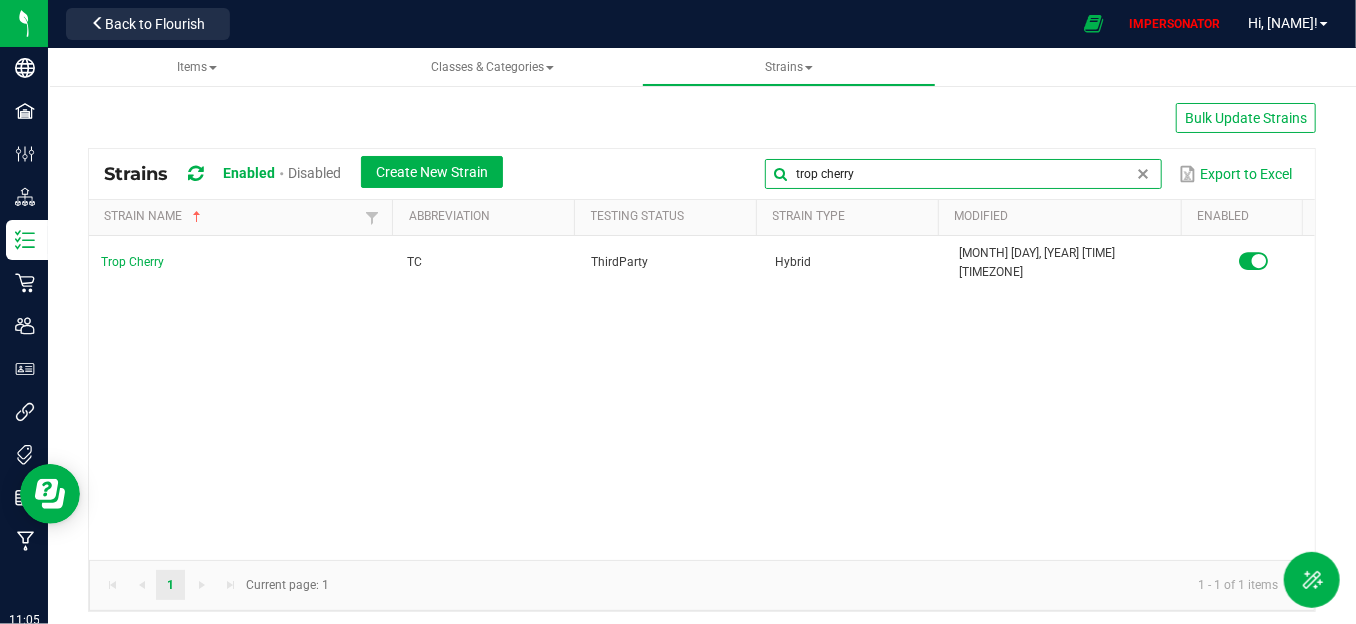 drag, startPoint x: 842, startPoint y: 171, endPoint x: 699, endPoint y: 171, distance: 143 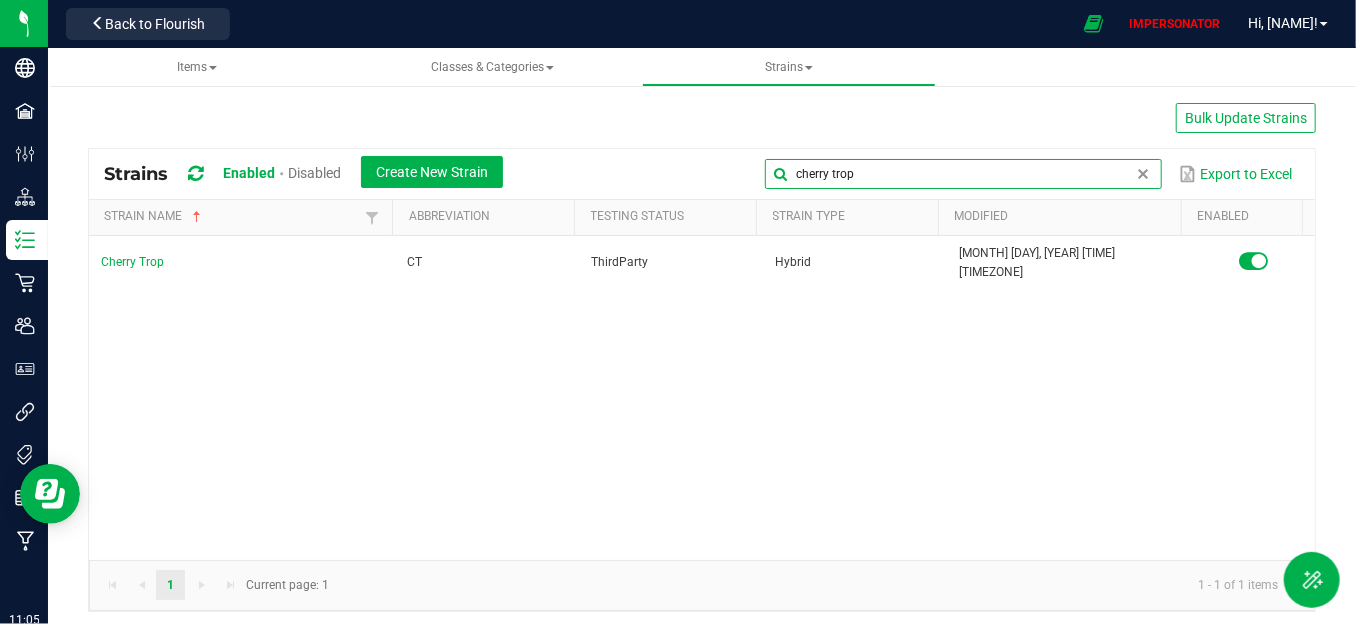 drag, startPoint x: 877, startPoint y: 175, endPoint x: 722, endPoint y: 175, distance: 155 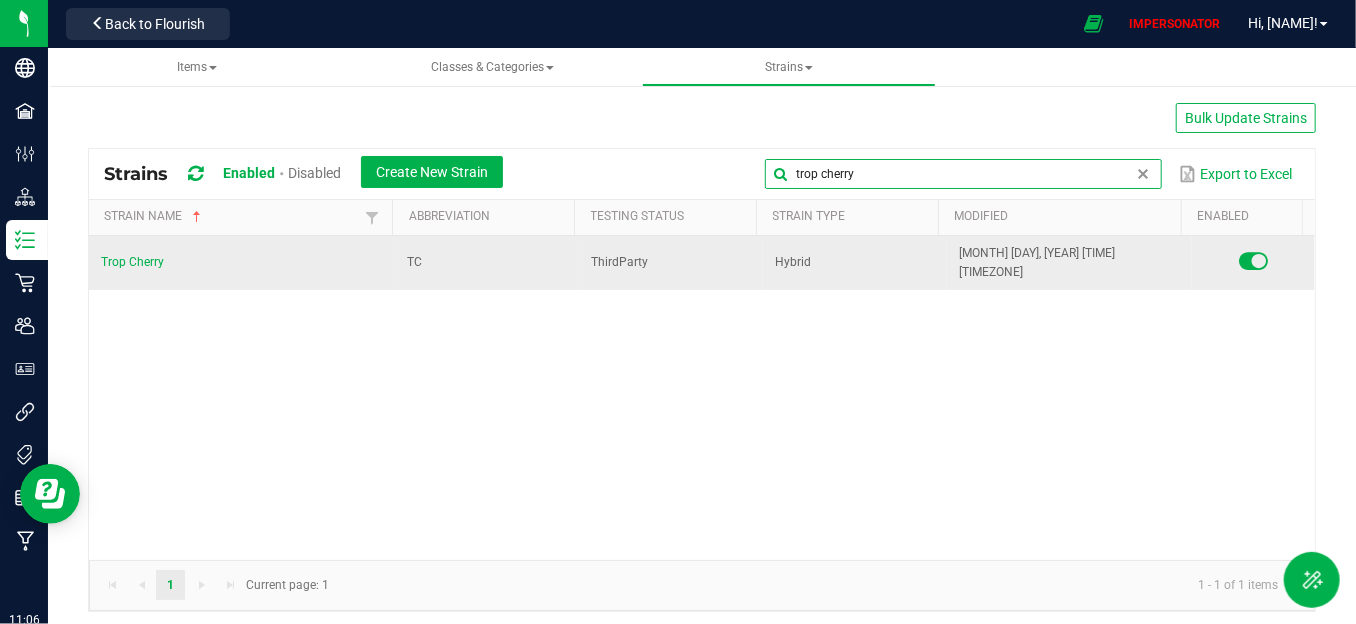 type on "trop cherry" 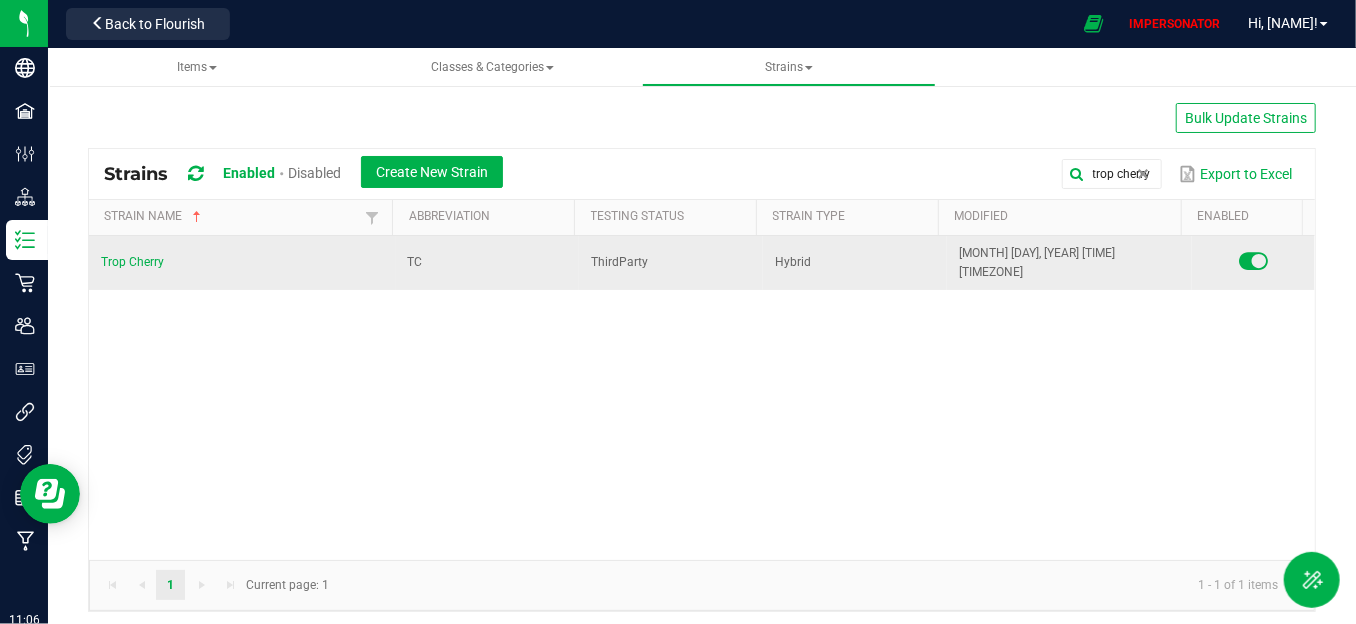 click at bounding box center [1253, 261] 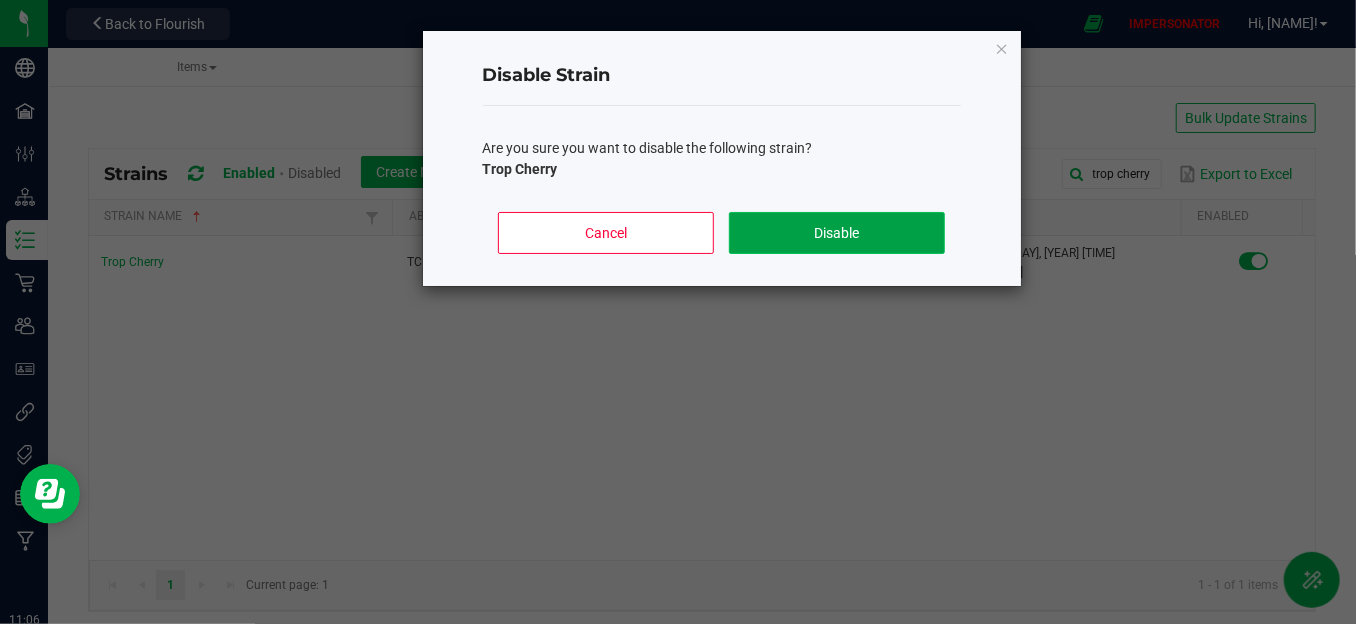 click on "Disable" 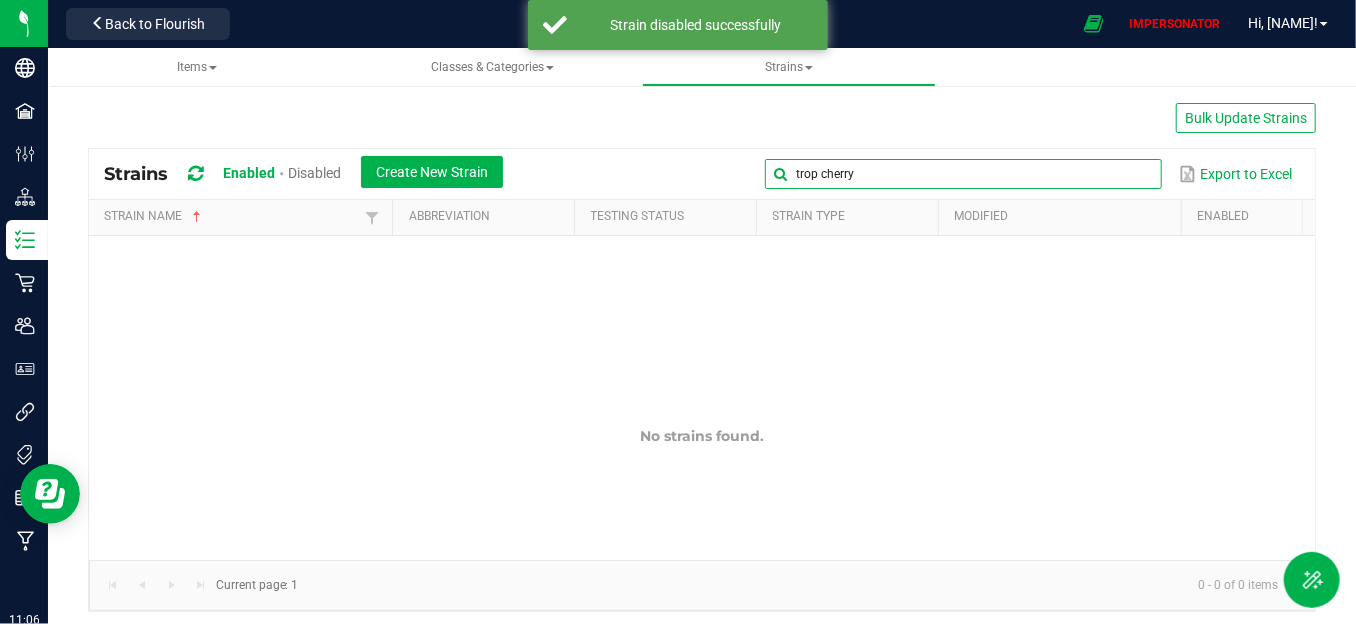 click on "trop cherry" at bounding box center [963, 174] 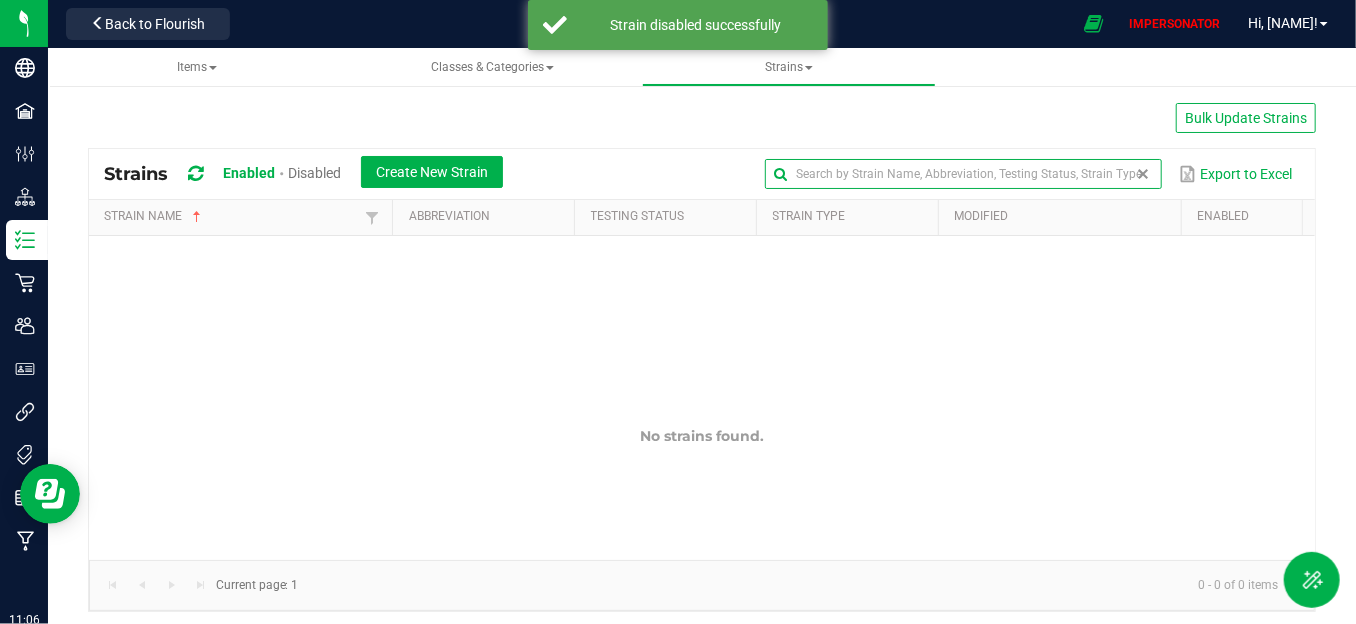 click at bounding box center [1144, 174] 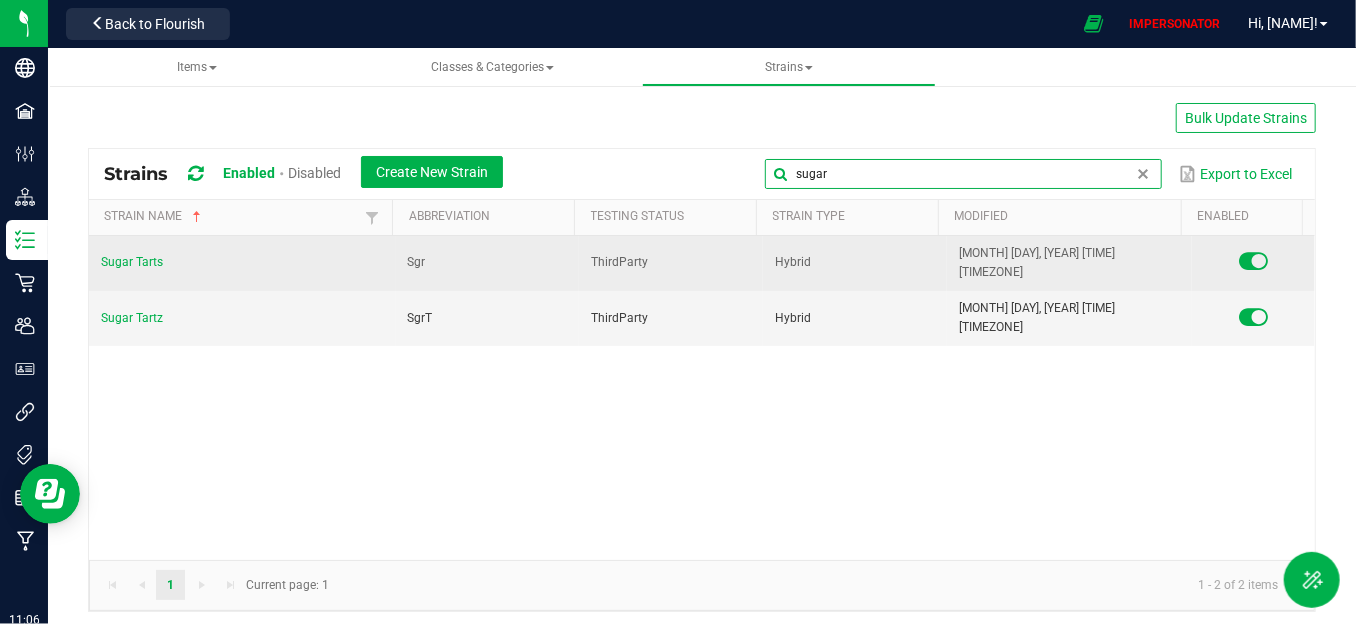 type on "sugar" 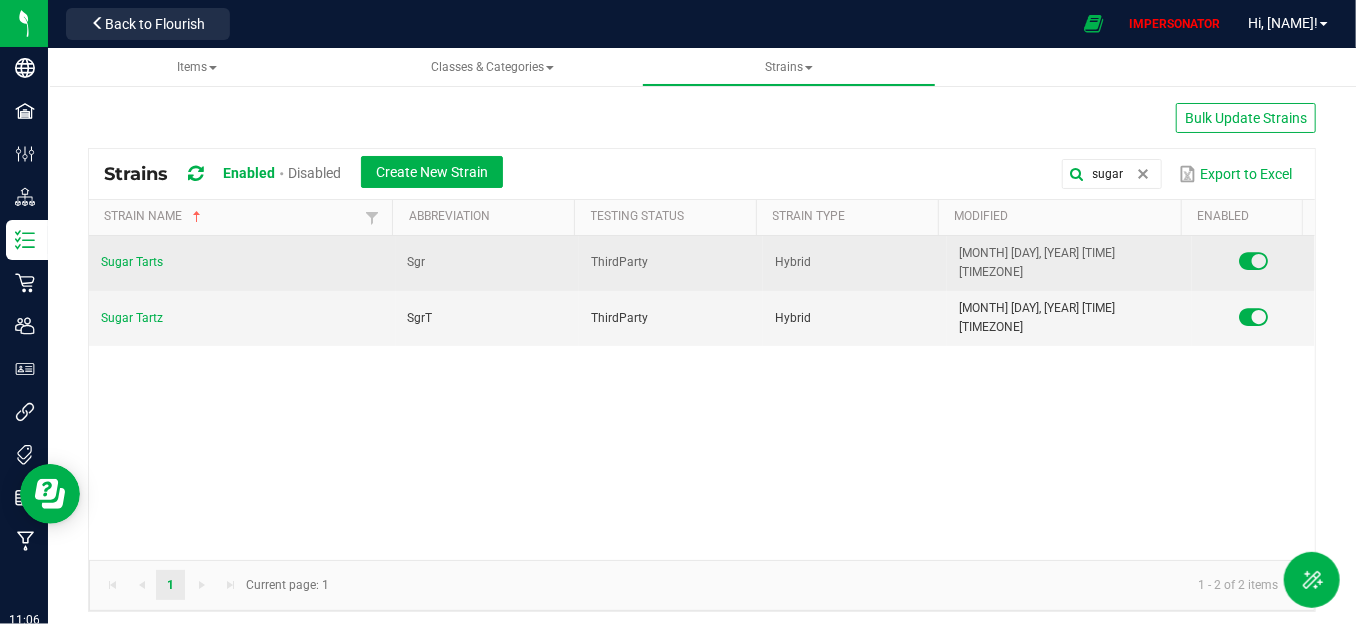 click at bounding box center (1253, 261) 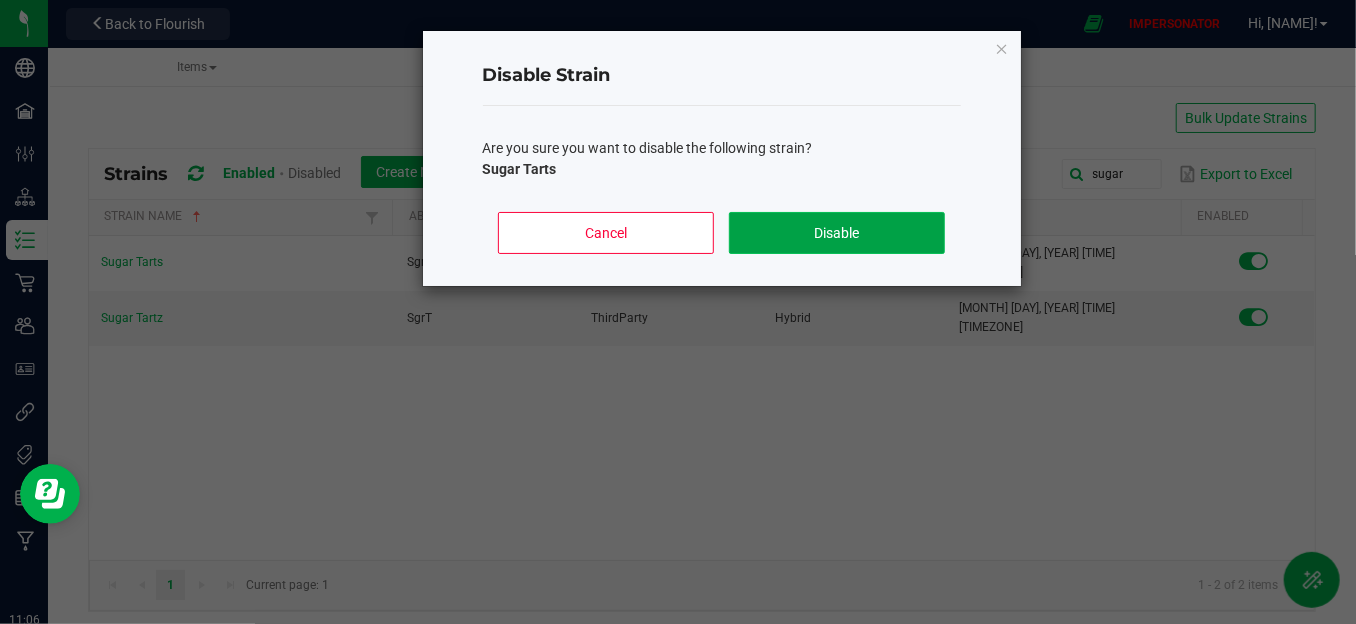 click on "Disable" 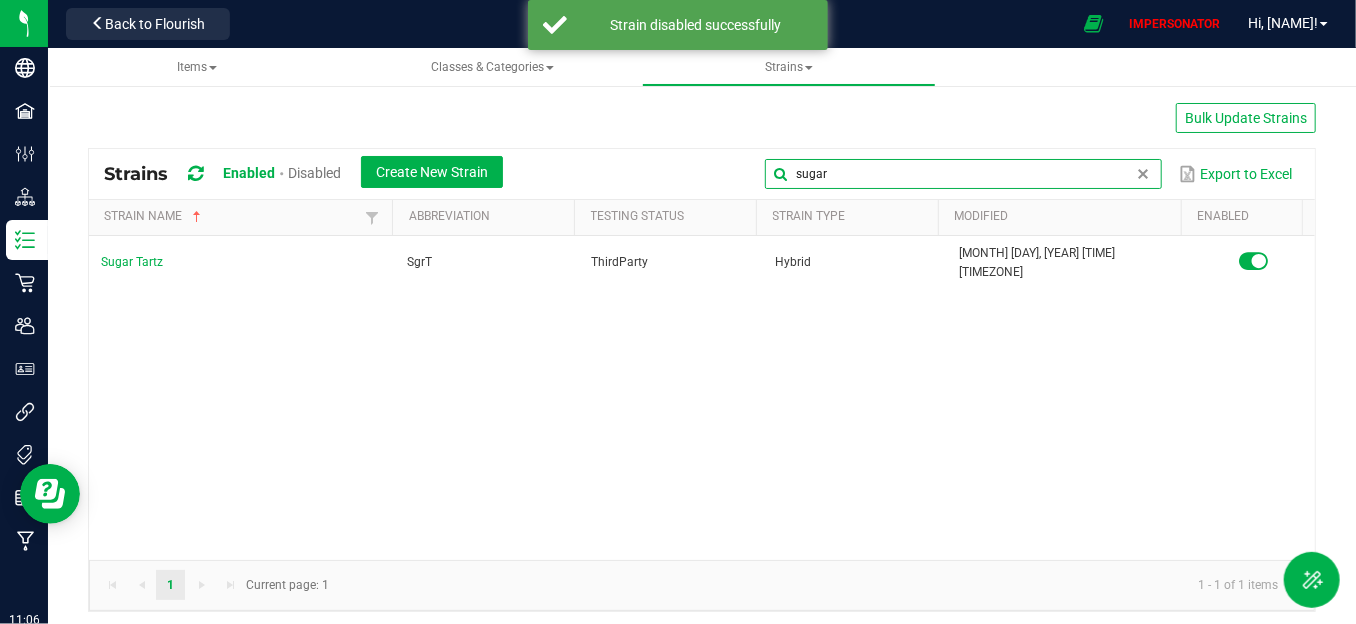 drag, startPoint x: 1113, startPoint y: 177, endPoint x: 994, endPoint y: 176, distance: 119.0042 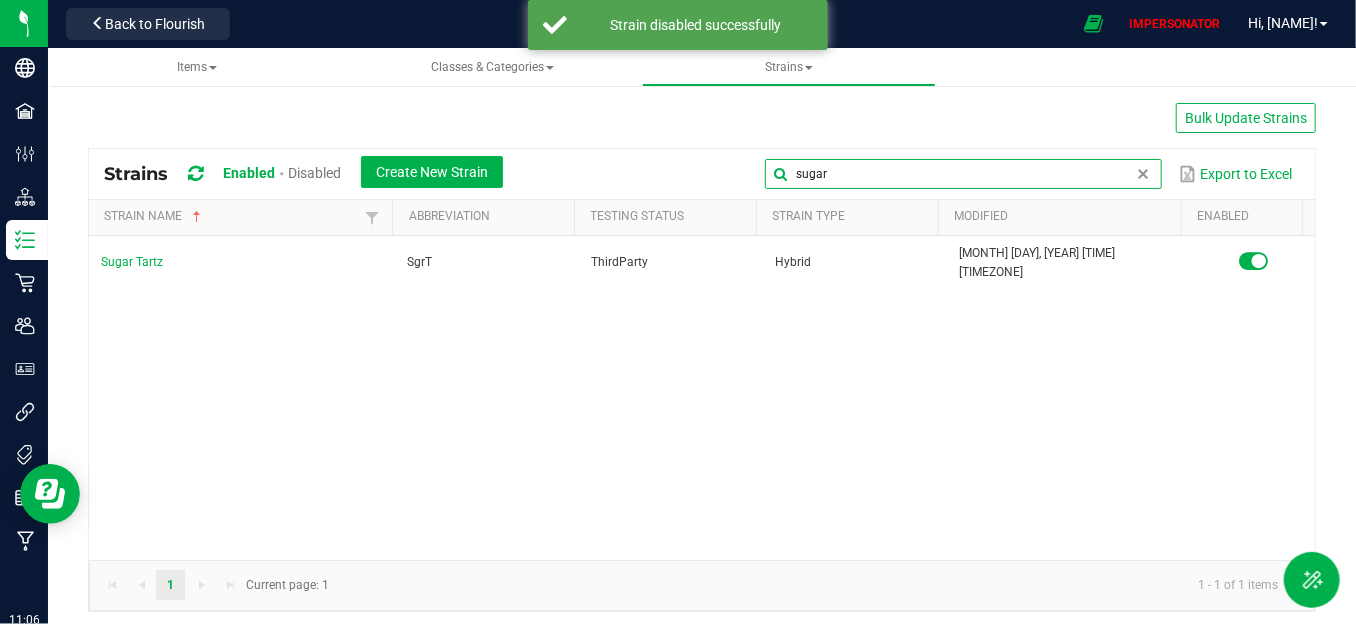 type 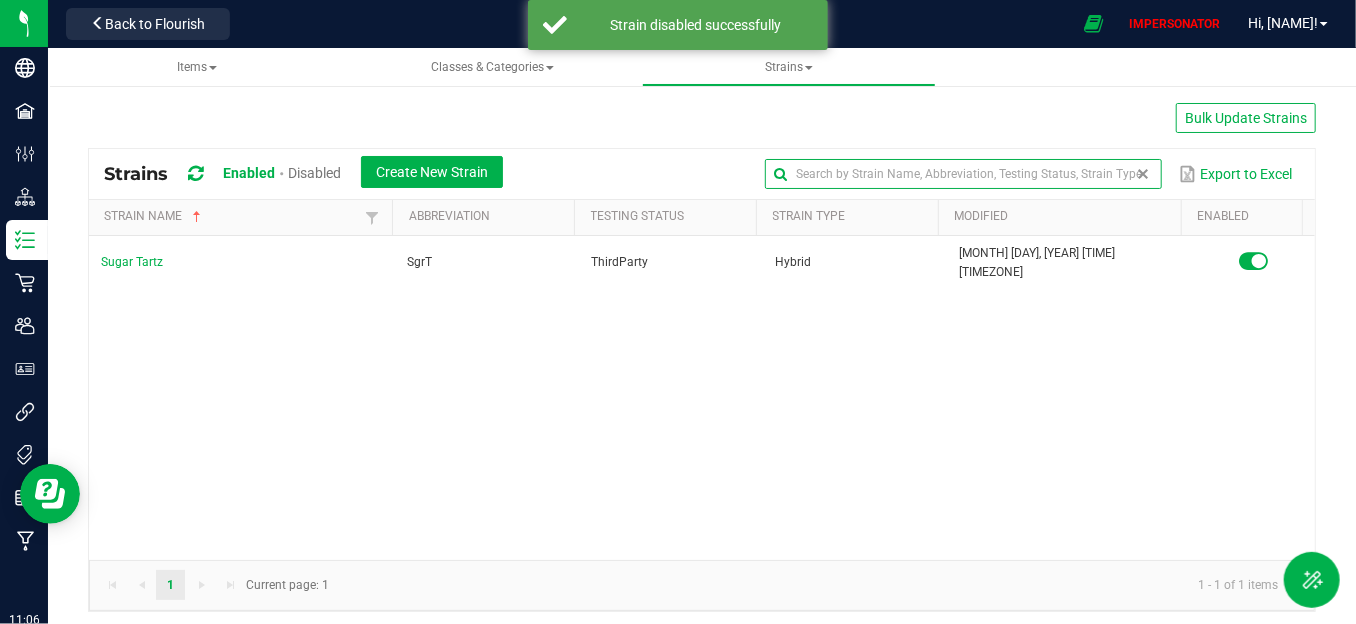 click at bounding box center [1144, 174] 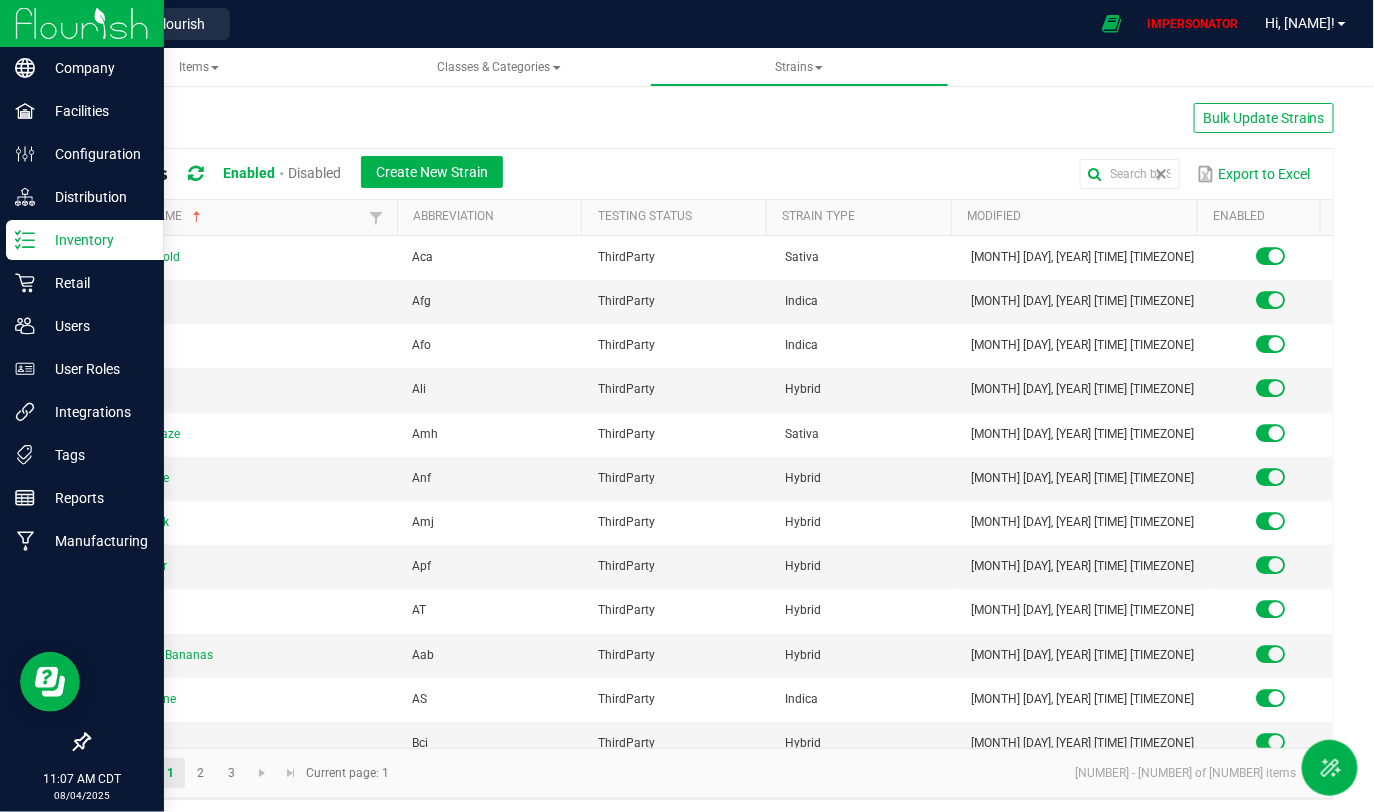click on "Inventory" at bounding box center [95, 240] 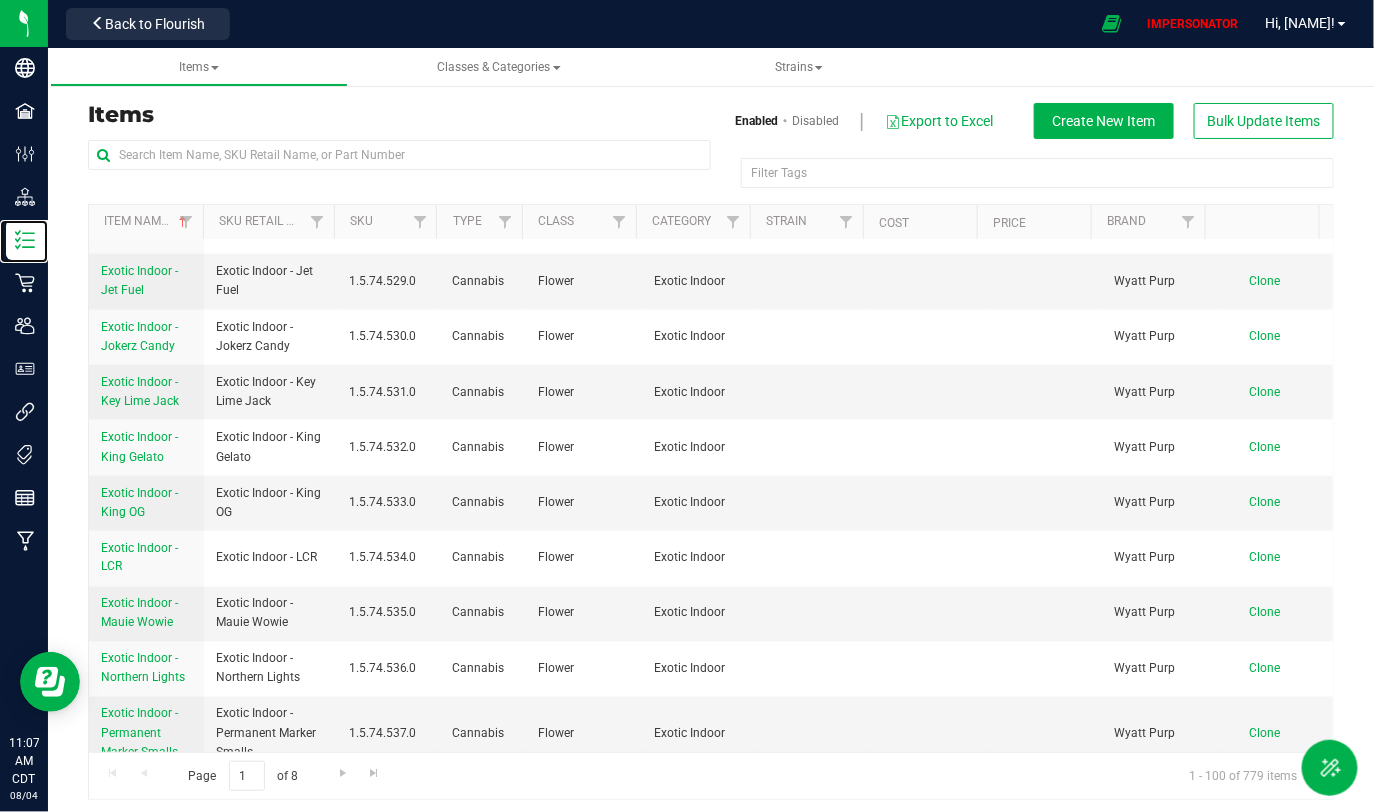 scroll, scrollTop: 3424, scrollLeft: 0, axis: vertical 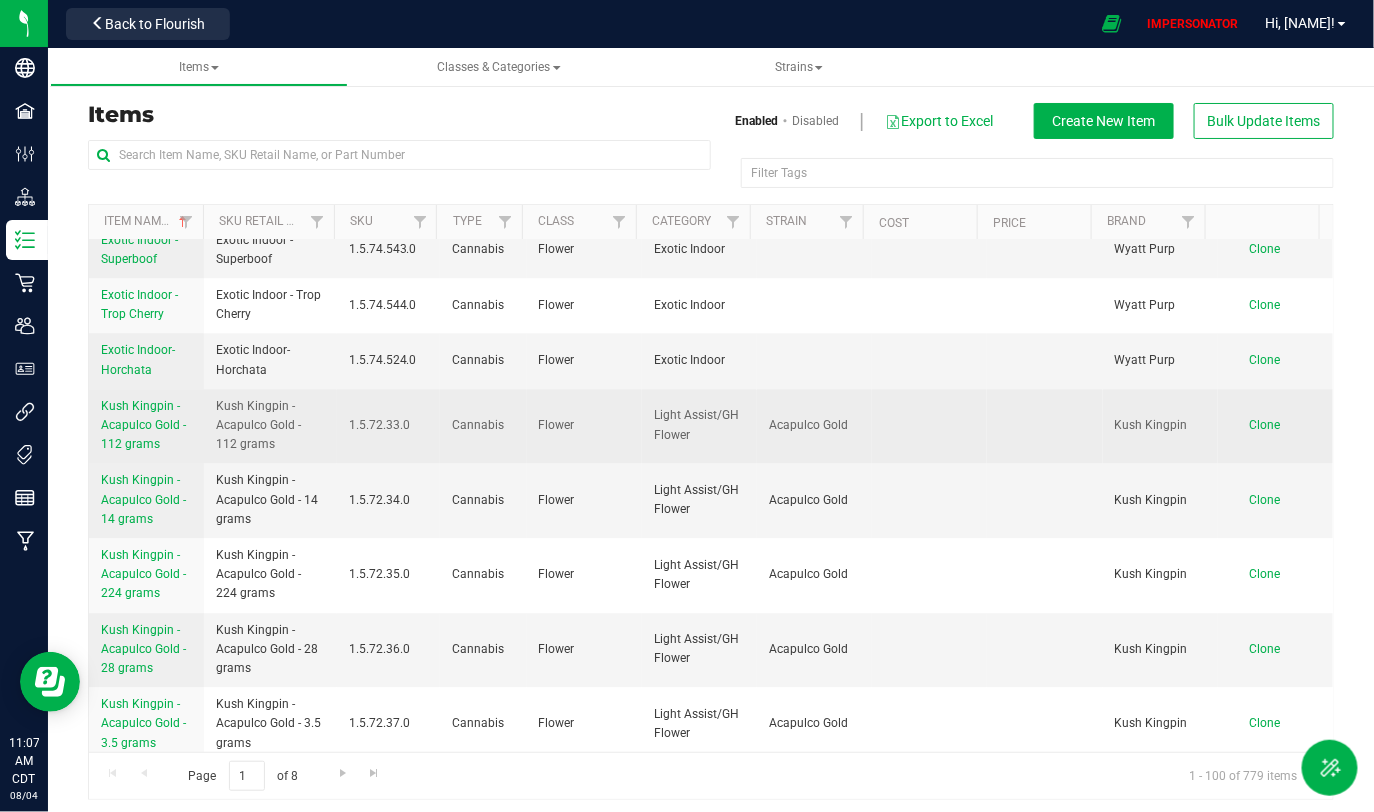 drag, startPoint x: 92, startPoint y: 392, endPoint x: 184, endPoint y: 447, distance: 107.18675 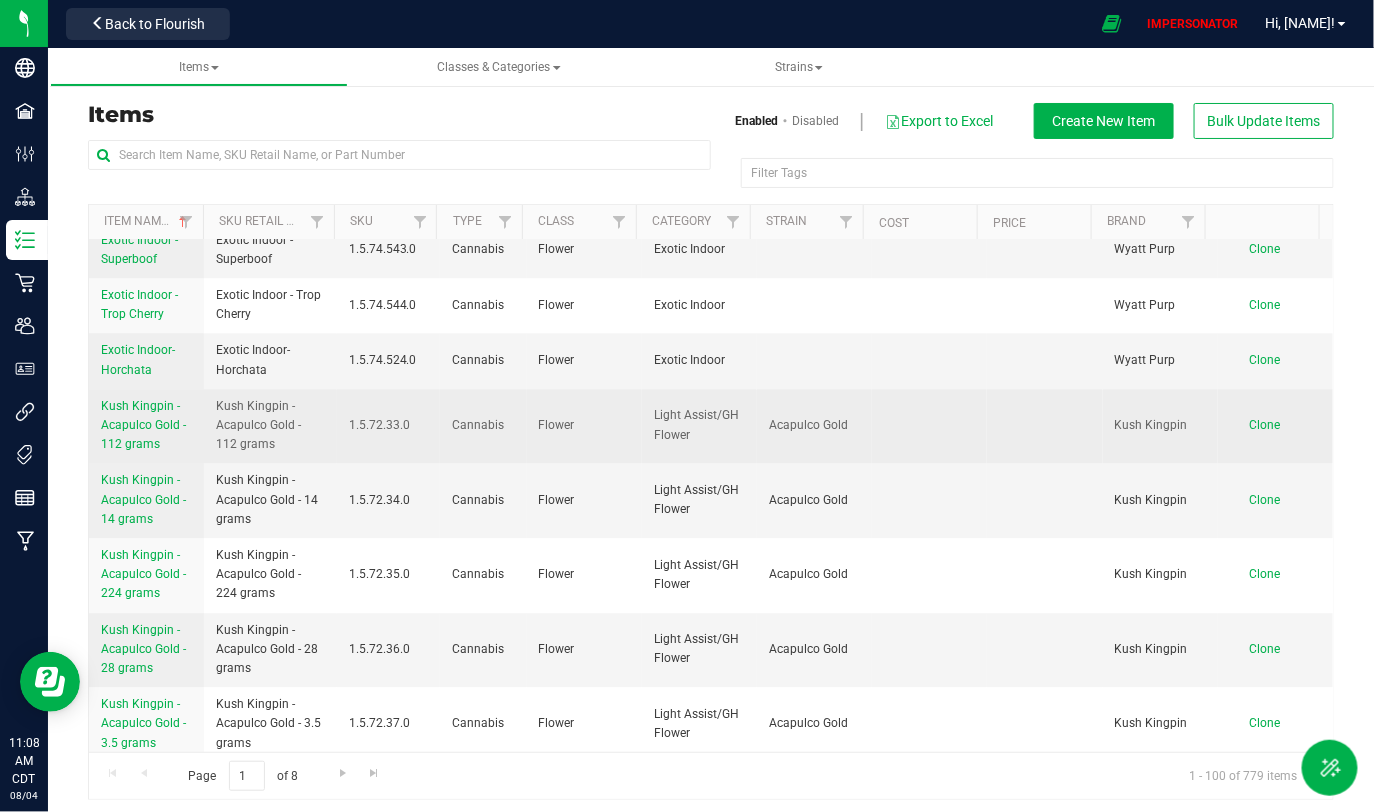 click on "Kush Kingpin - Acapulco Gold - 112 grams" at bounding box center [146, 426] 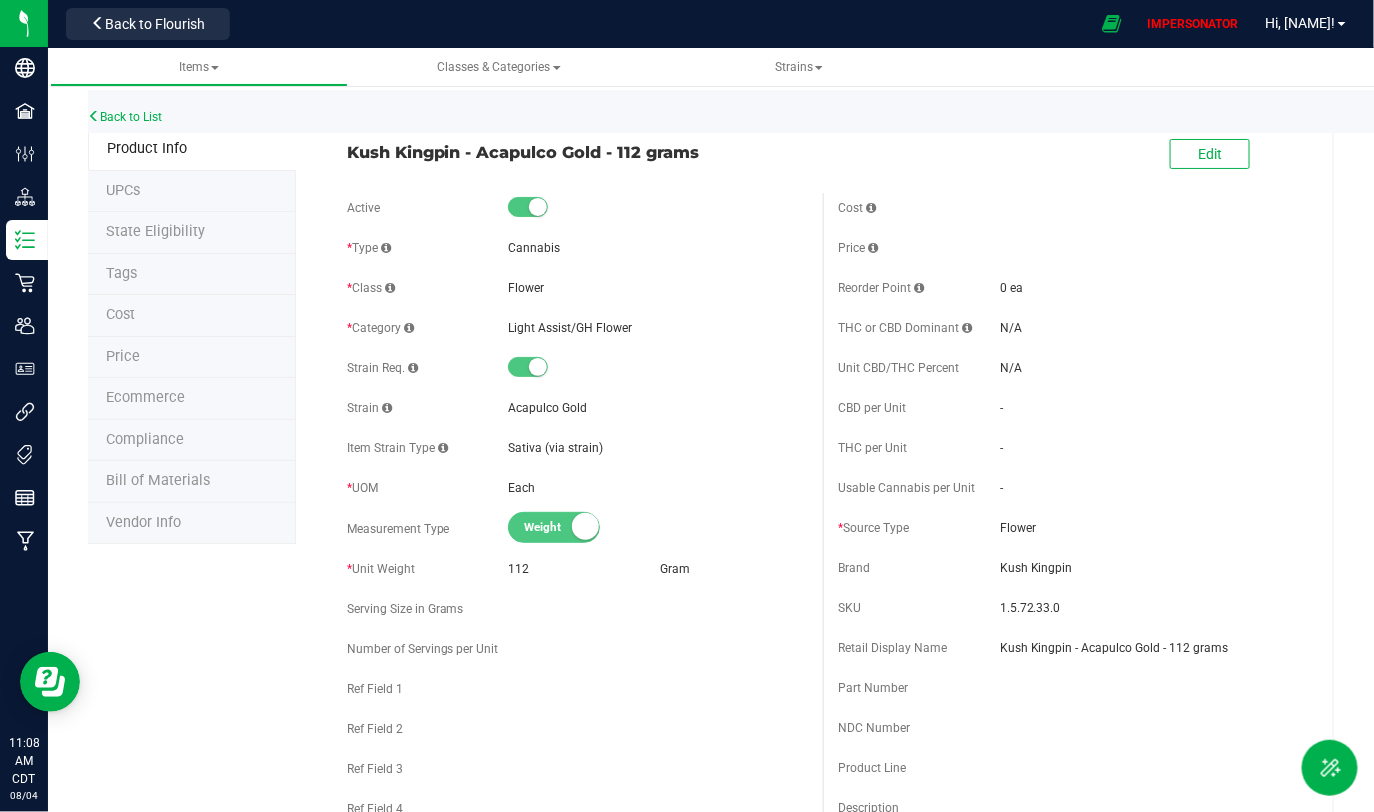 drag, startPoint x: 325, startPoint y: 145, endPoint x: 728, endPoint y: 152, distance: 403.0608 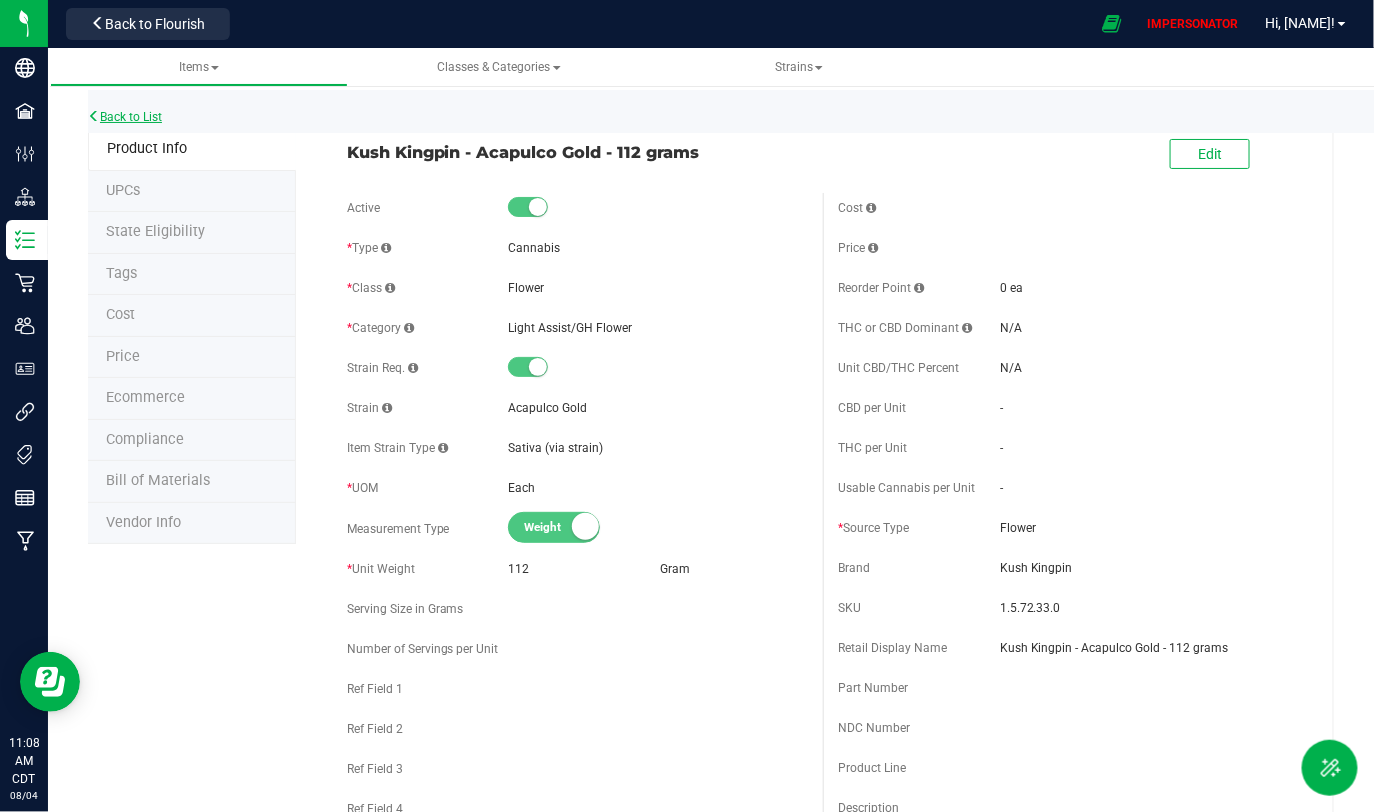 click on "Back to List" at bounding box center [125, 117] 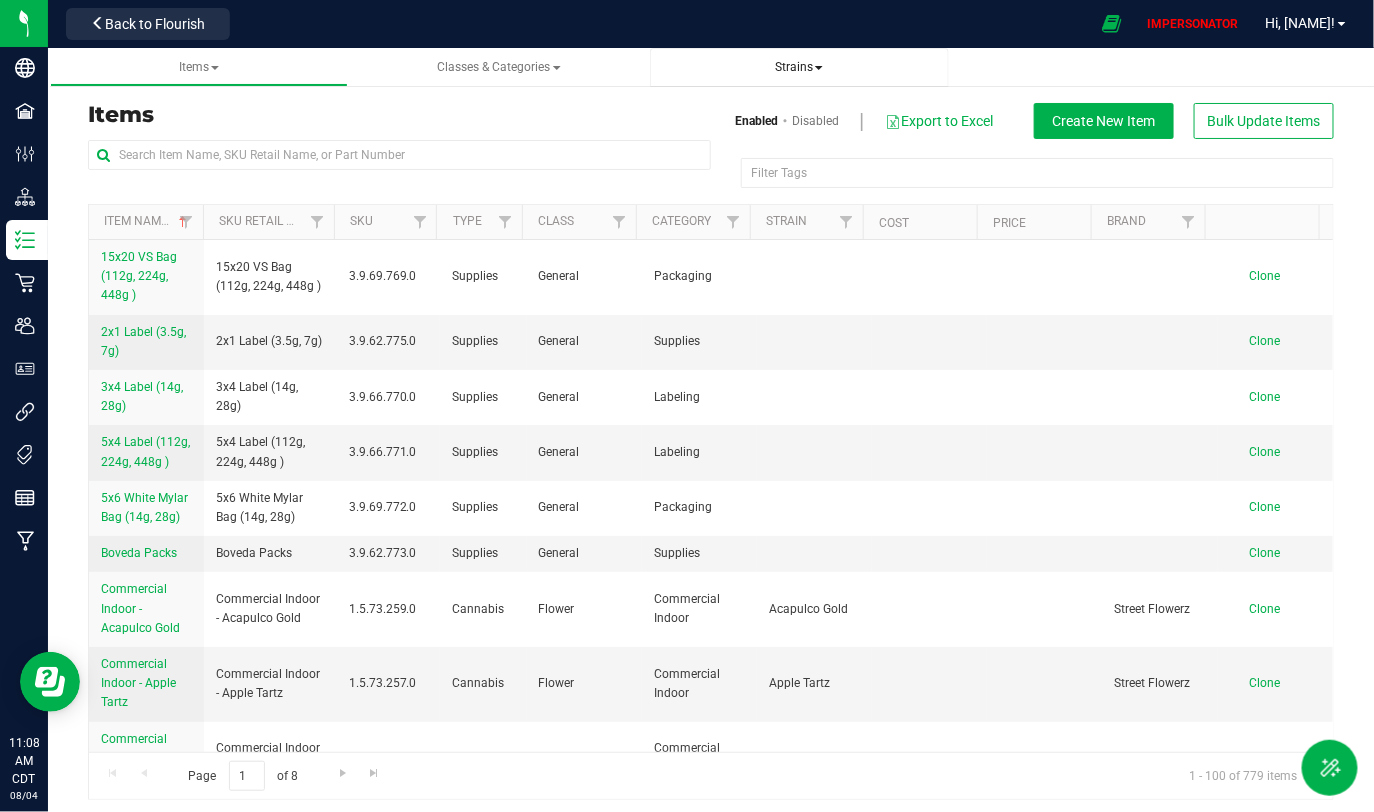 click on "Strains   All strains   Create new strain" at bounding box center [799, 67] 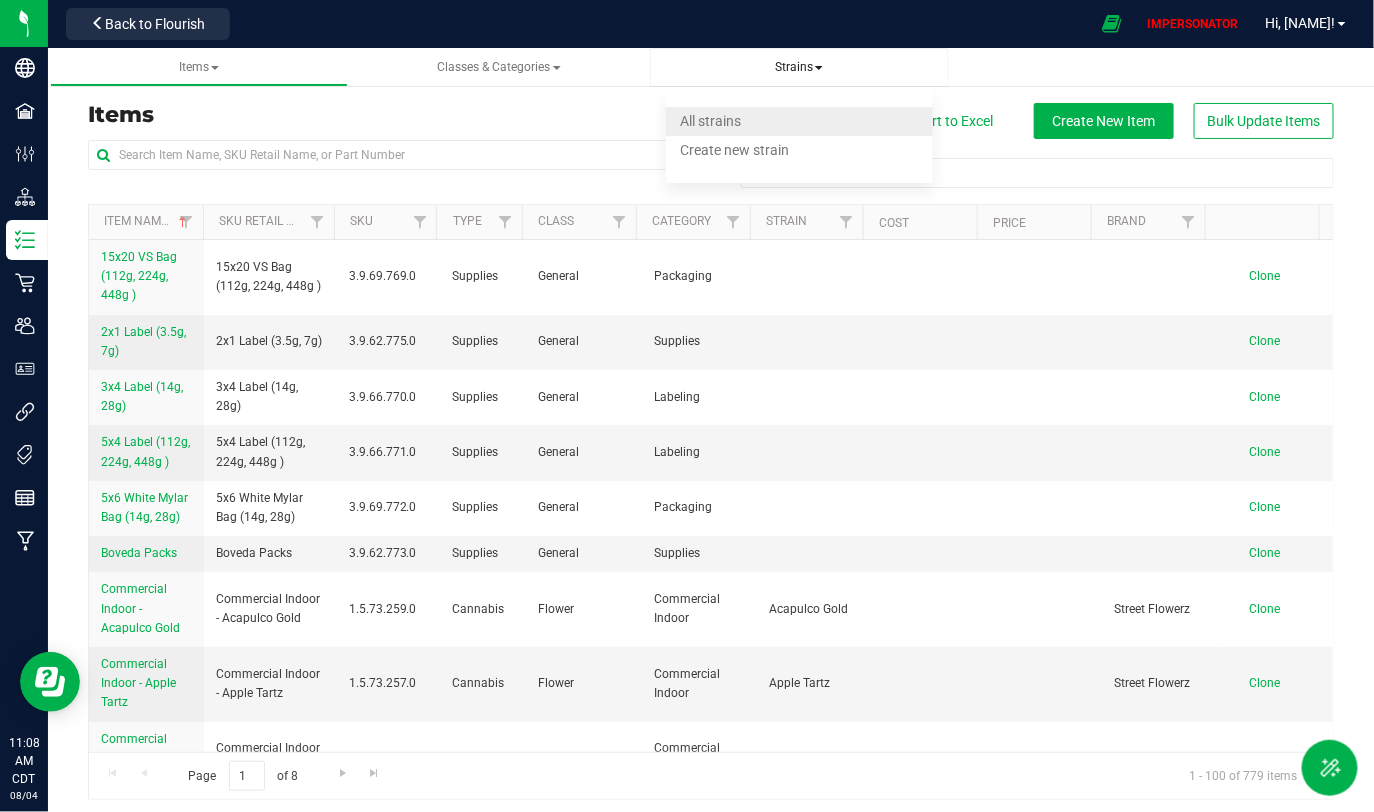 click on "All strains" at bounding box center (799, 121) 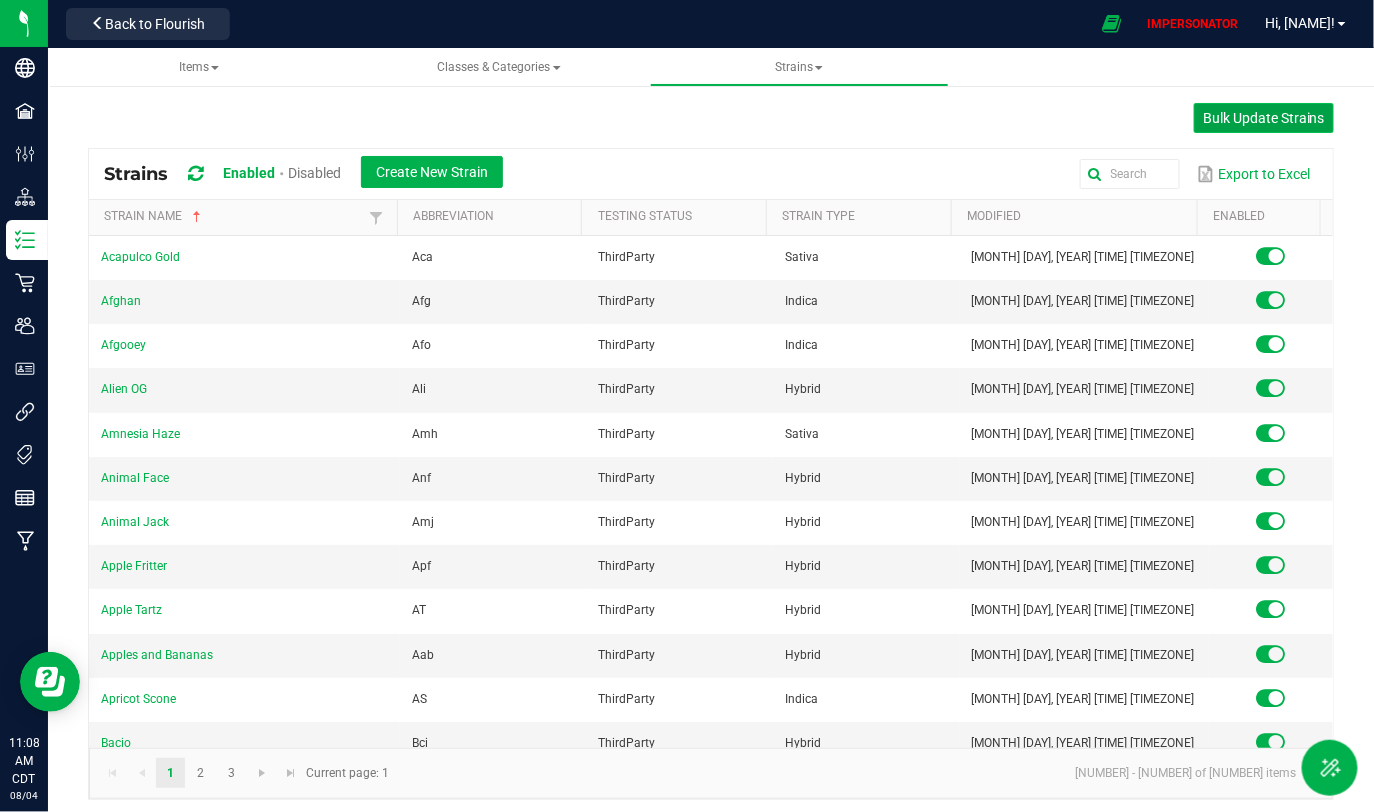 click on "Bulk Update Strains" at bounding box center (1264, 118) 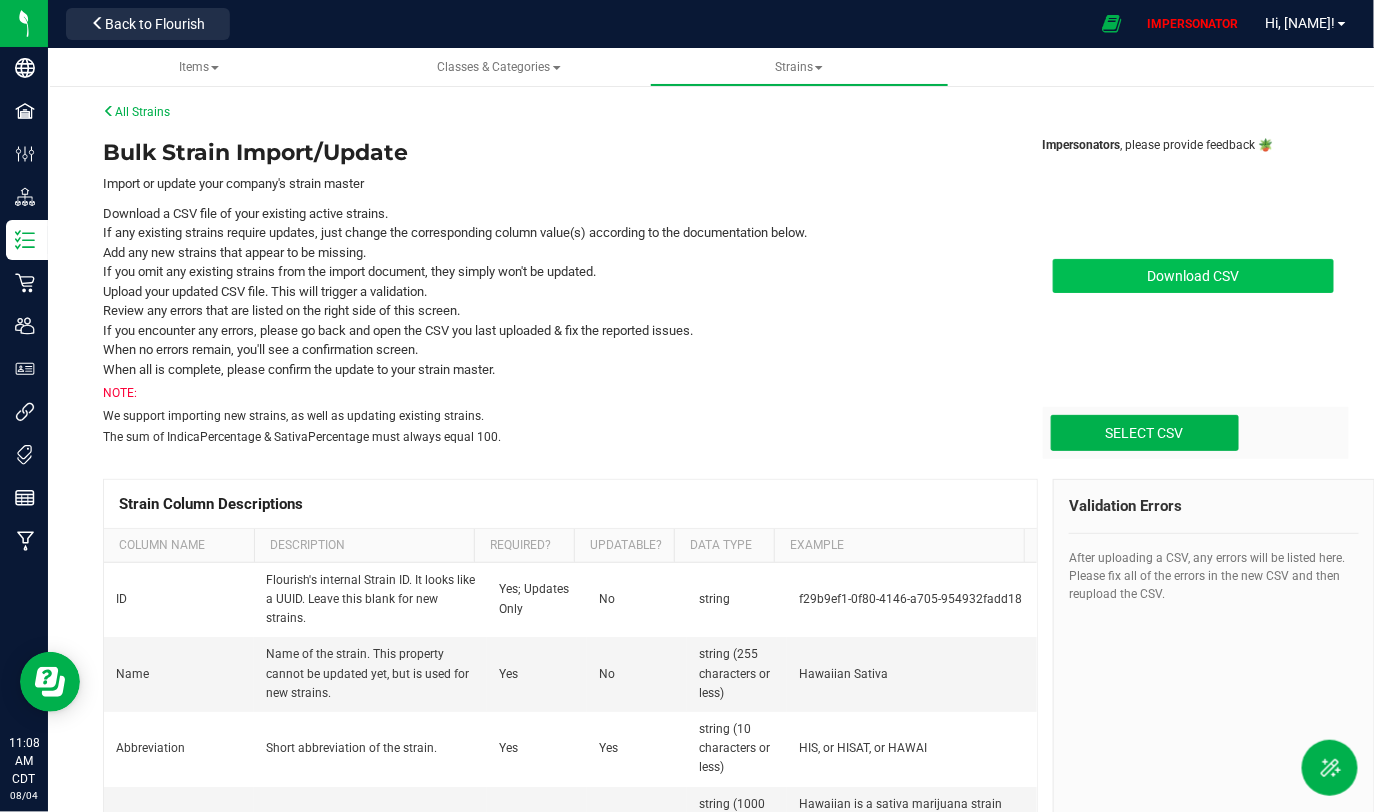 click on "Download CSV" at bounding box center (1194, 276) 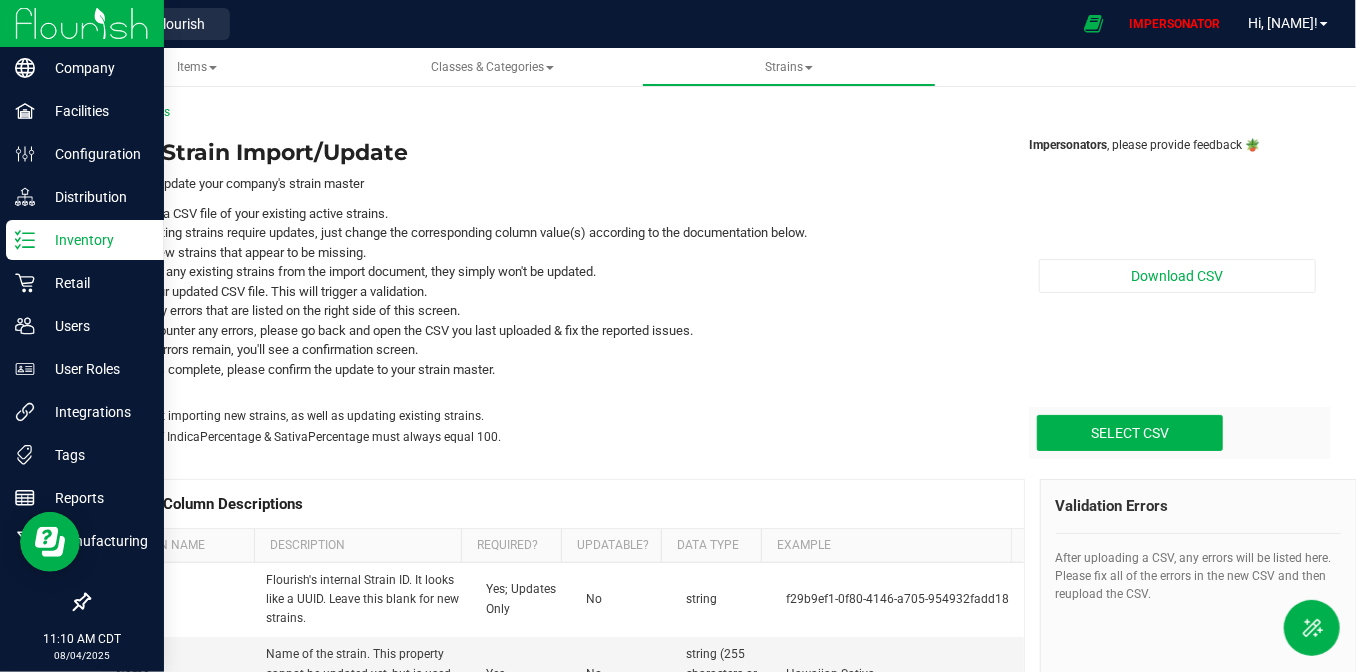 click on "Inventory" at bounding box center (95, 240) 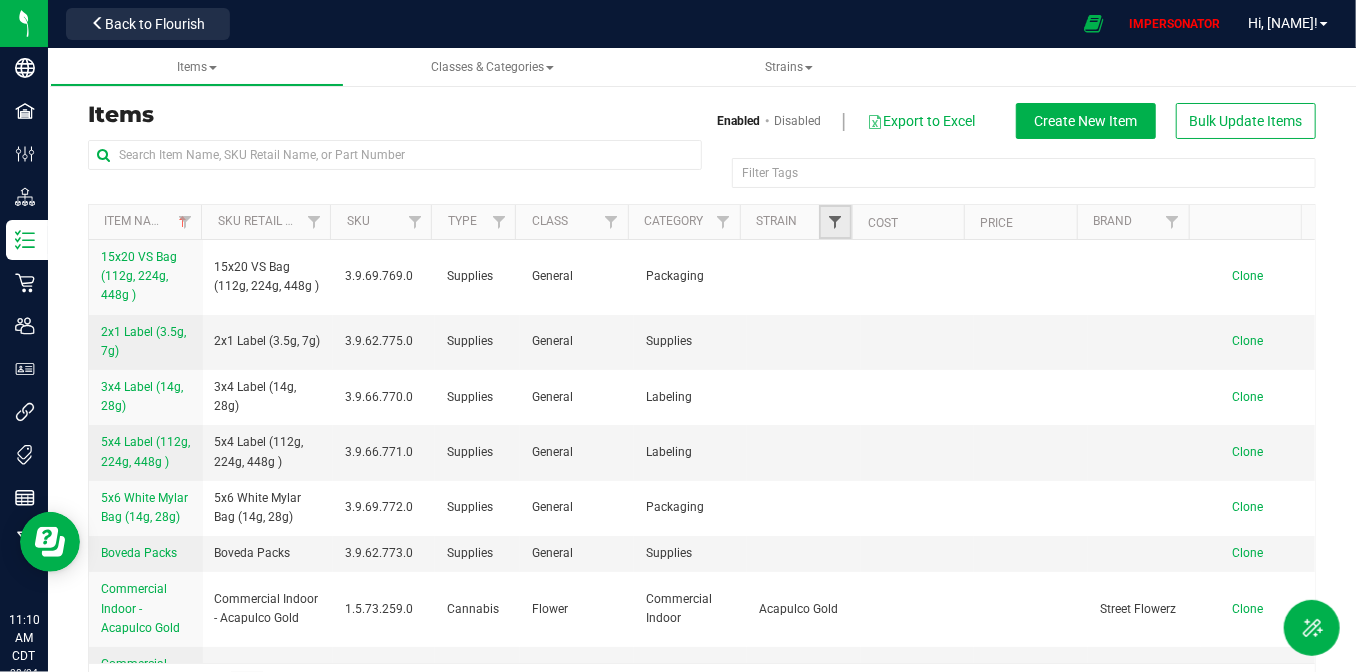 click at bounding box center (836, 222) 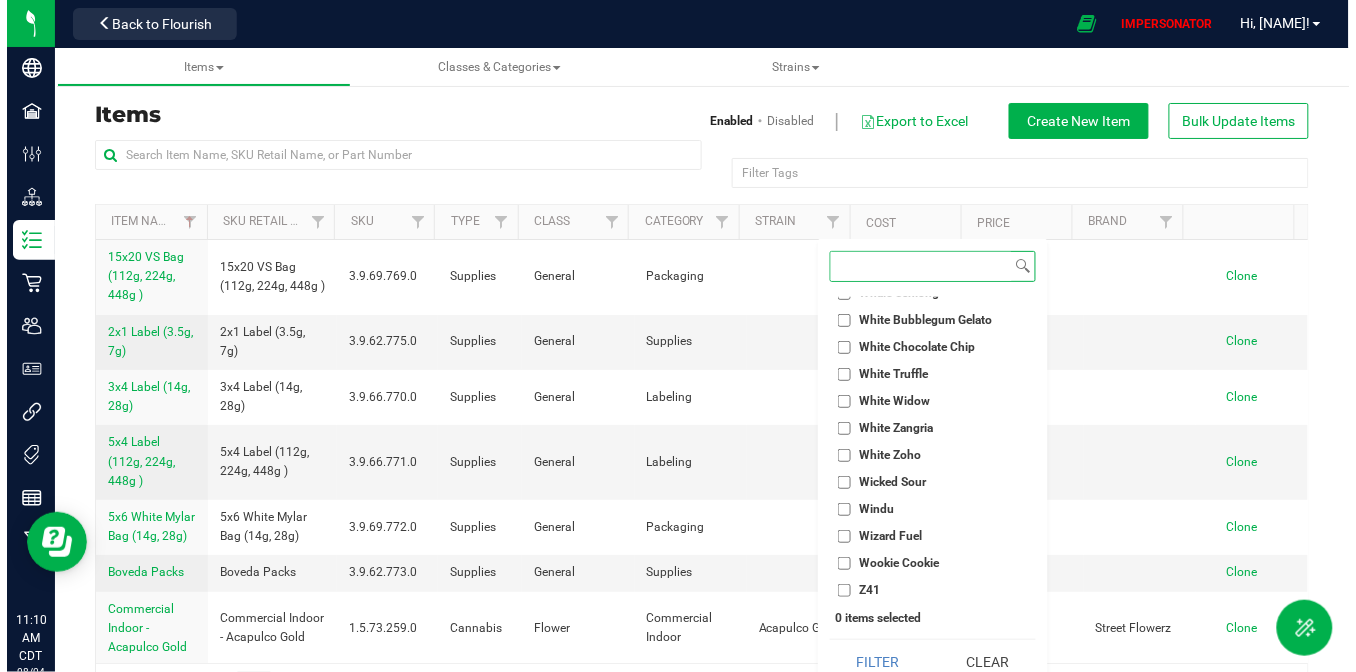 scroll, scrollTop: 0, scrollLeft: 0, axis: both 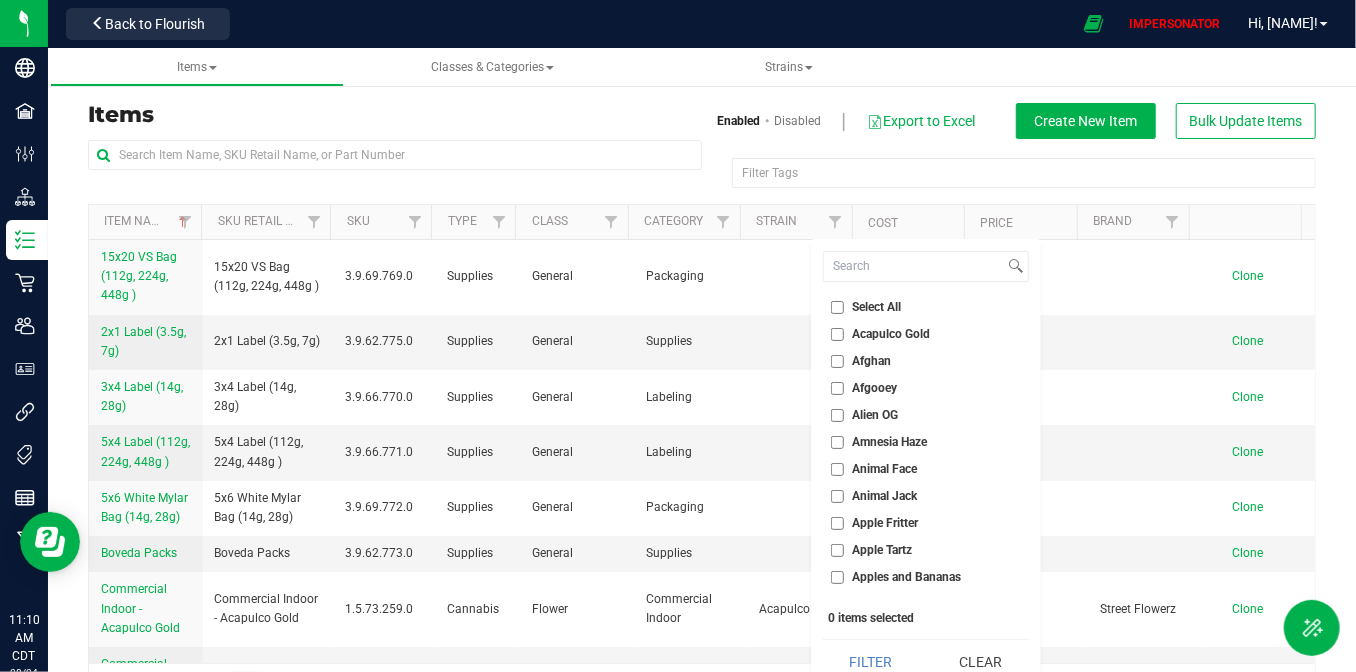 click on "Filter Tags
Filter Tags" at bounding box center (702, 172) 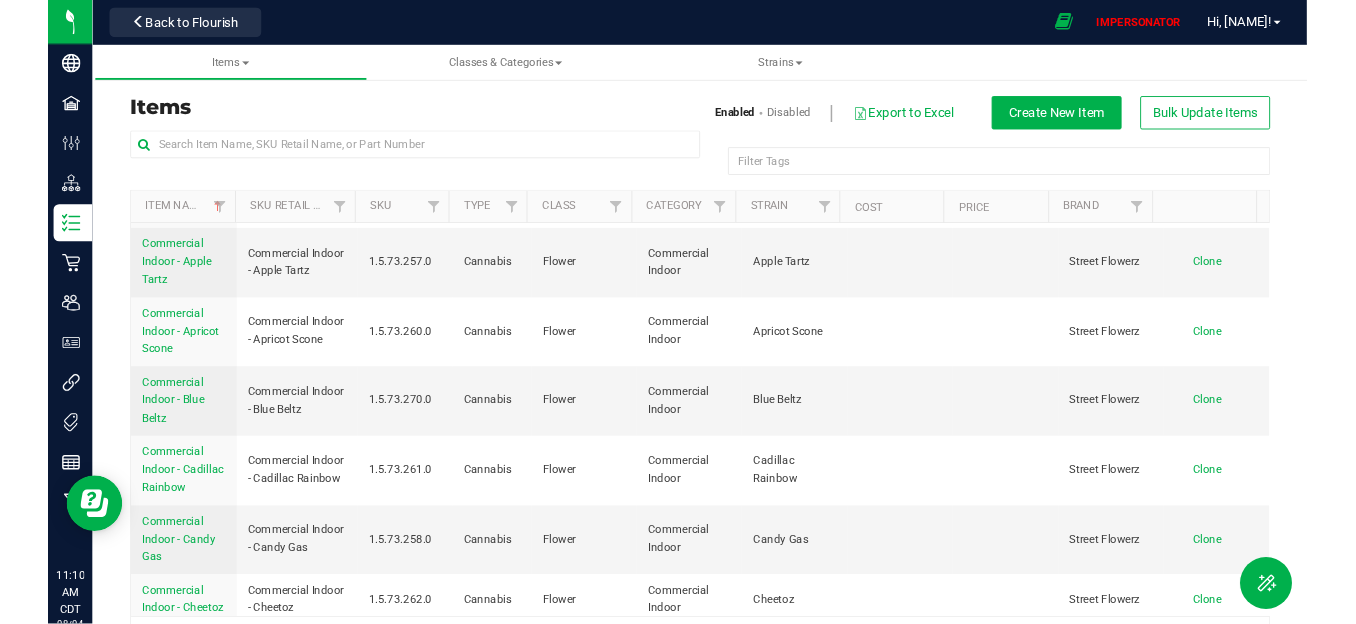 scroll, scrollTop: 425, scrollLeft: 0, axis: vertical 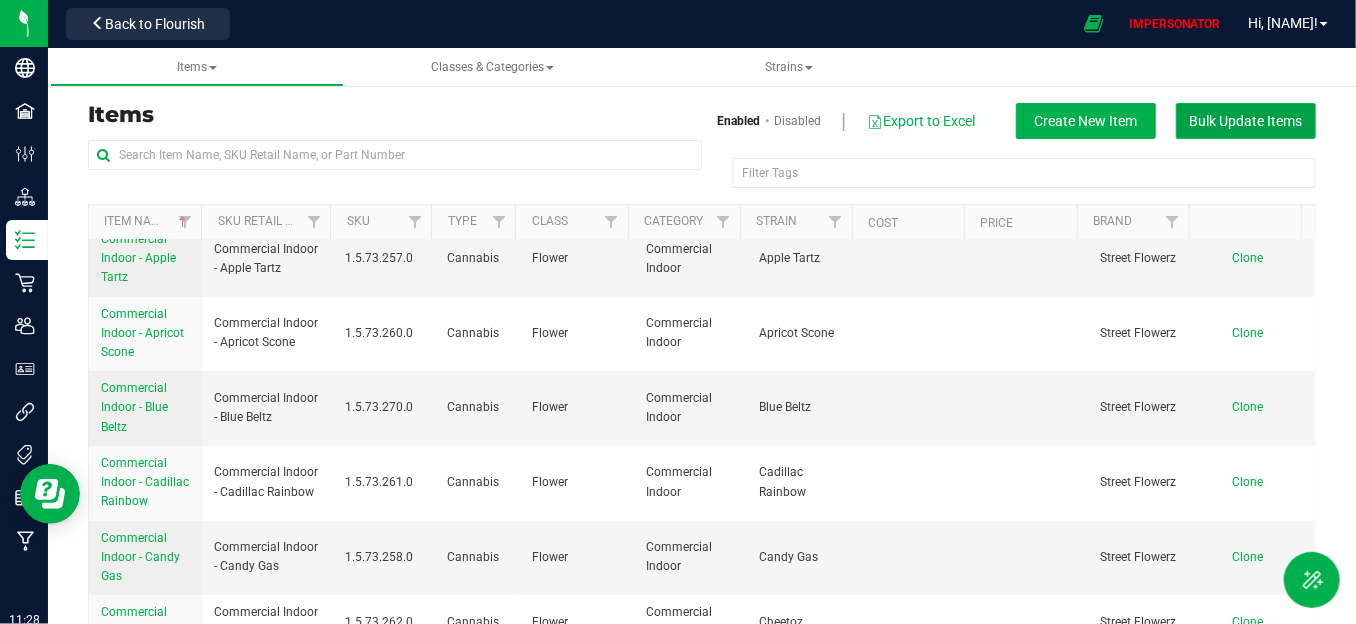 click on "Bulk Update Items" at bounding box center [1246, 121] 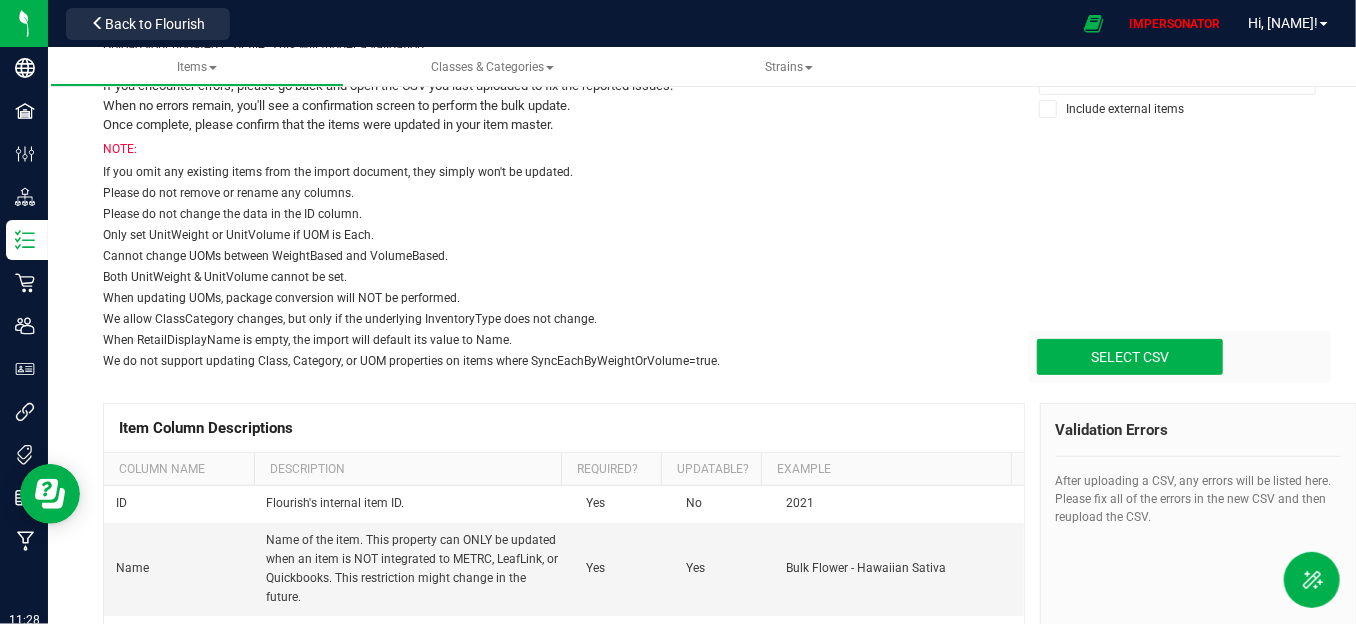 scroll, scrollTop: 262, scrollLeft: 0, axis: vertical 